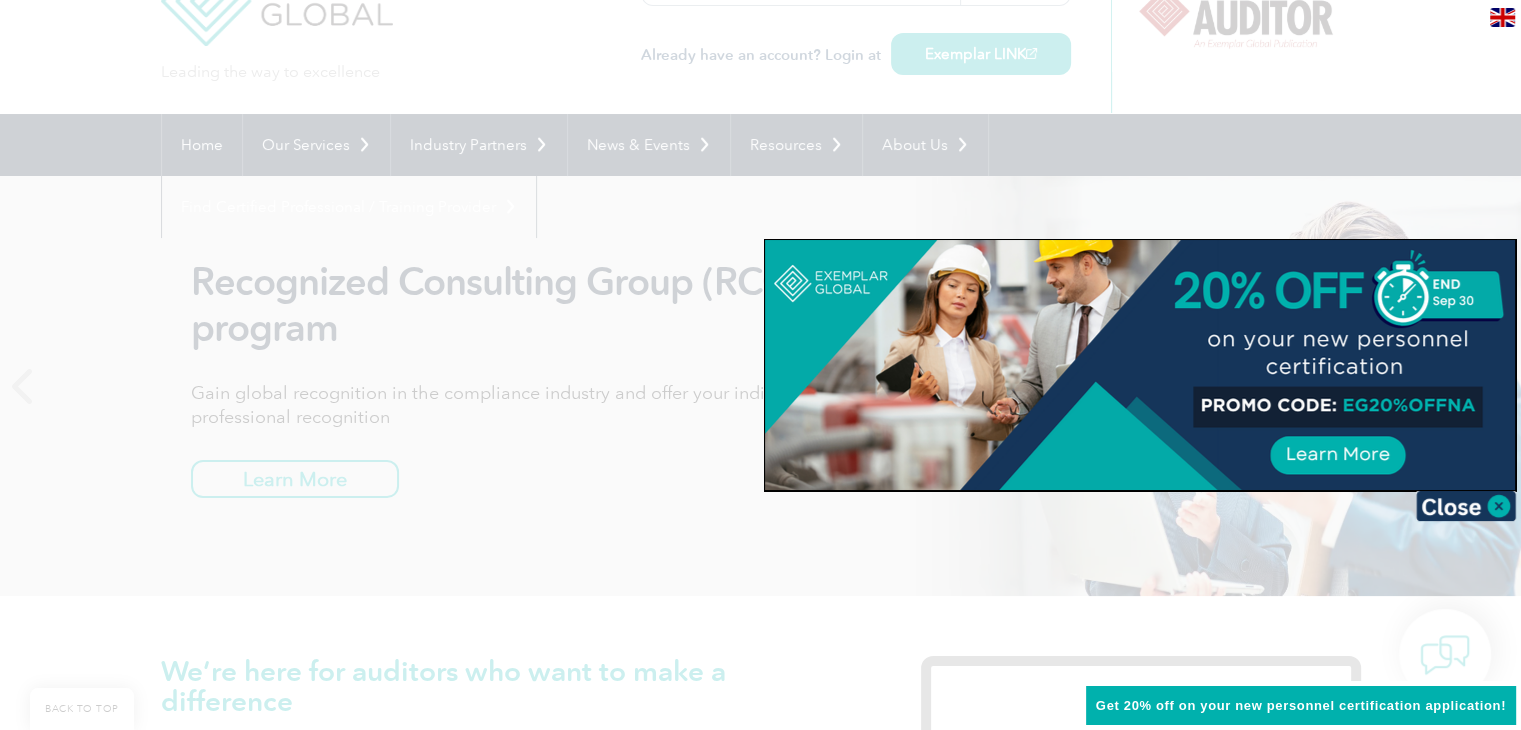 scroll, scrollTop: 0, scrollLeft: 0, axis: both 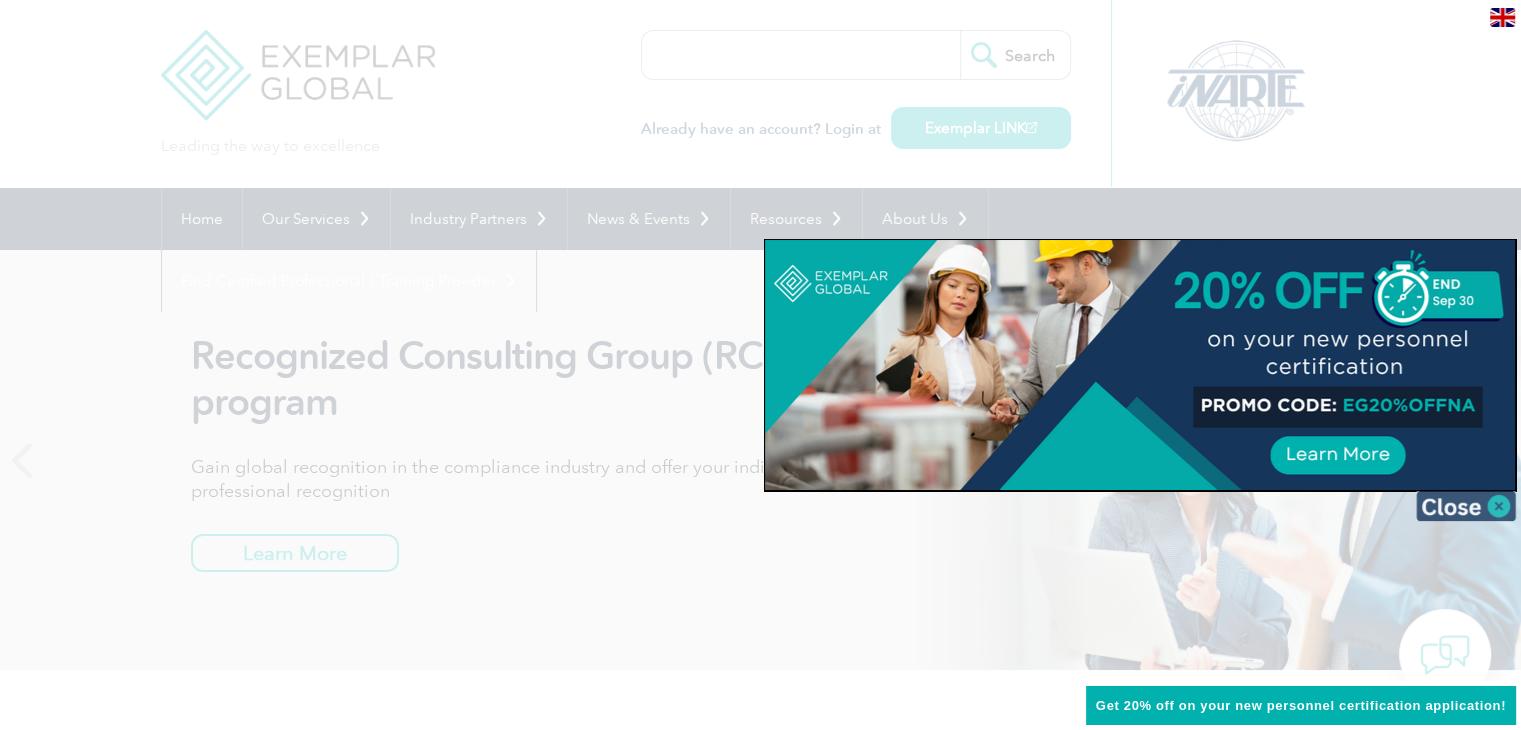 click at bounding box center (1466, 506) 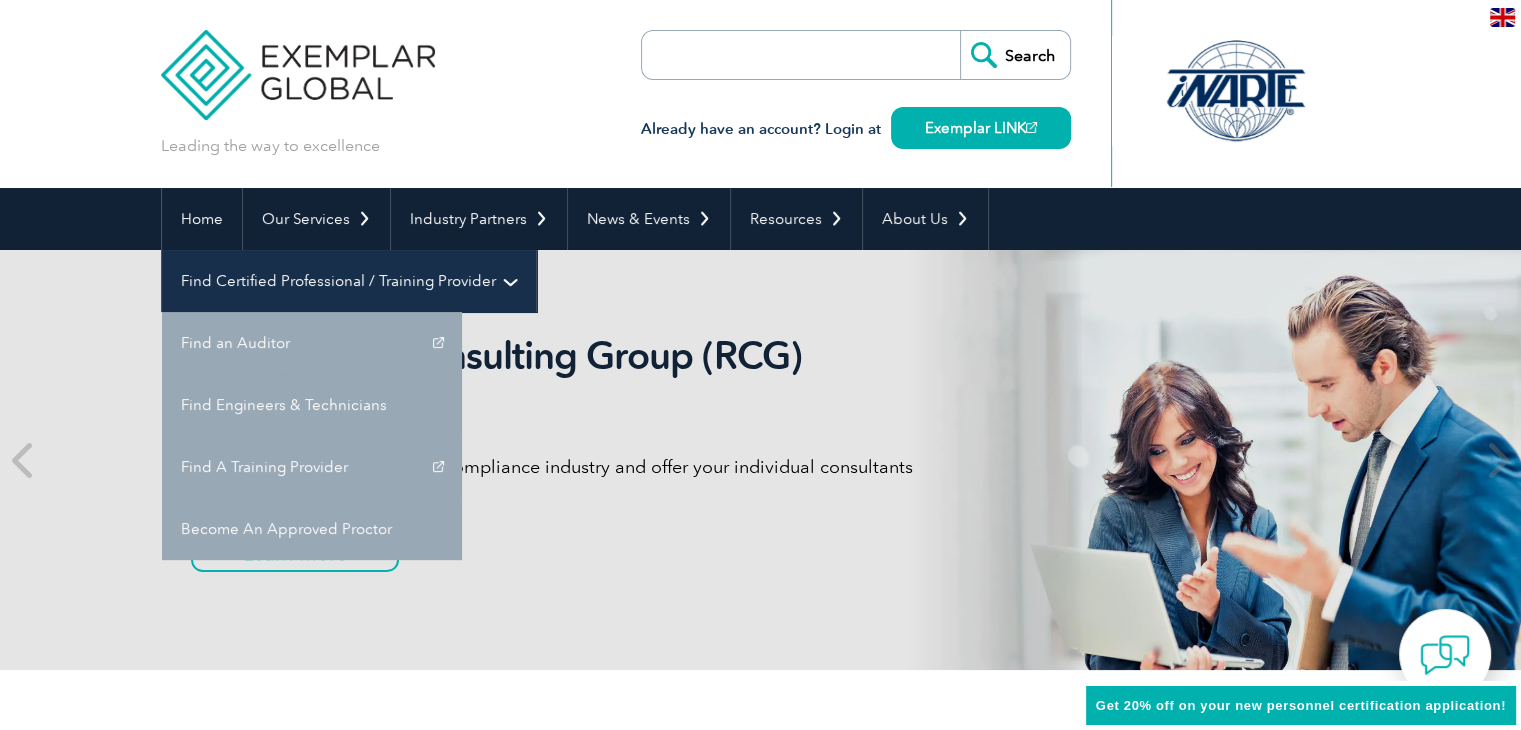 click on "Find Certified Professional / Training Provider" at bounding box center (349, 281) 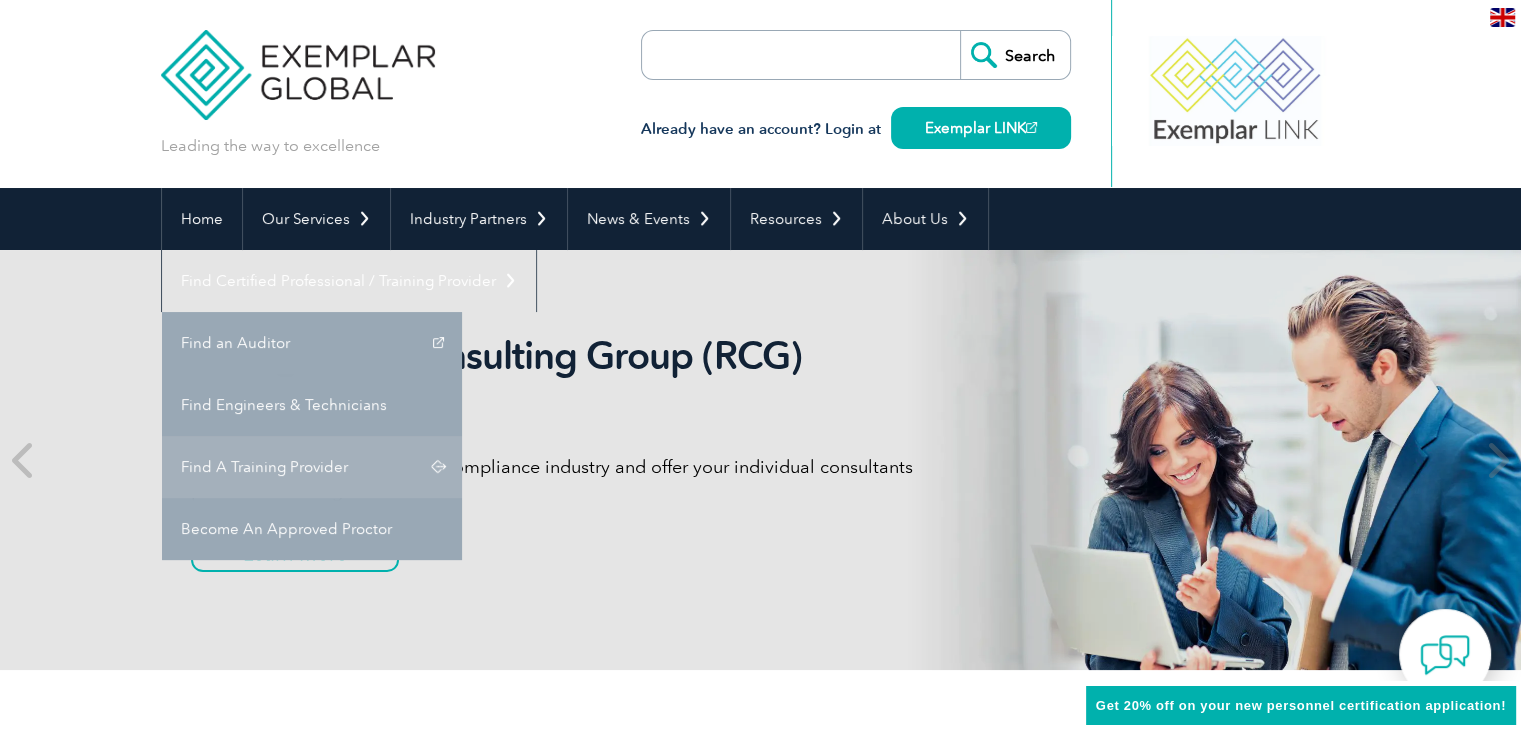 click on "Find A Training Provider" at bounding box center (312, 467) 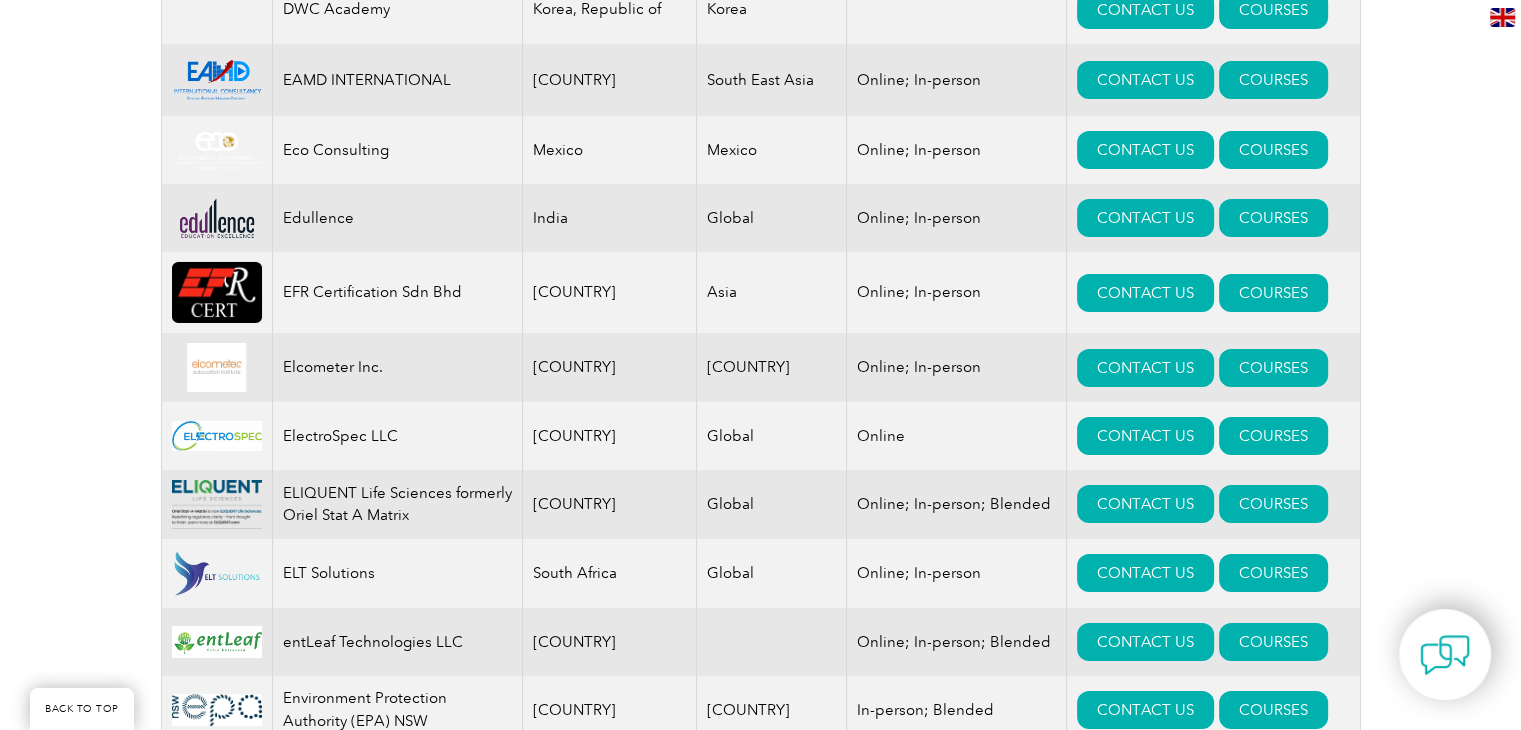scroll, scrollTop: 6900, scrollLeft: 0, axis: vertical 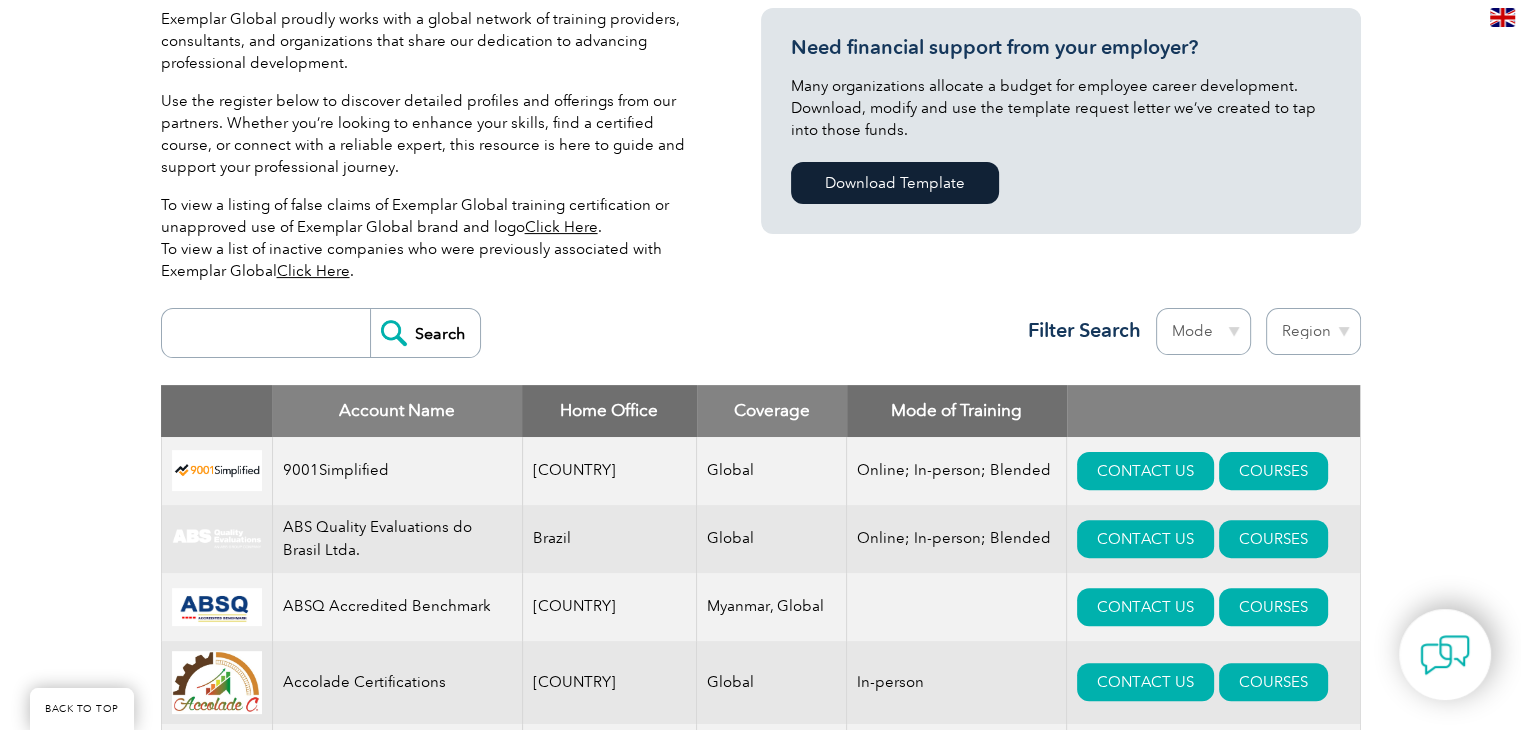 click at bounding box center (271, 333) 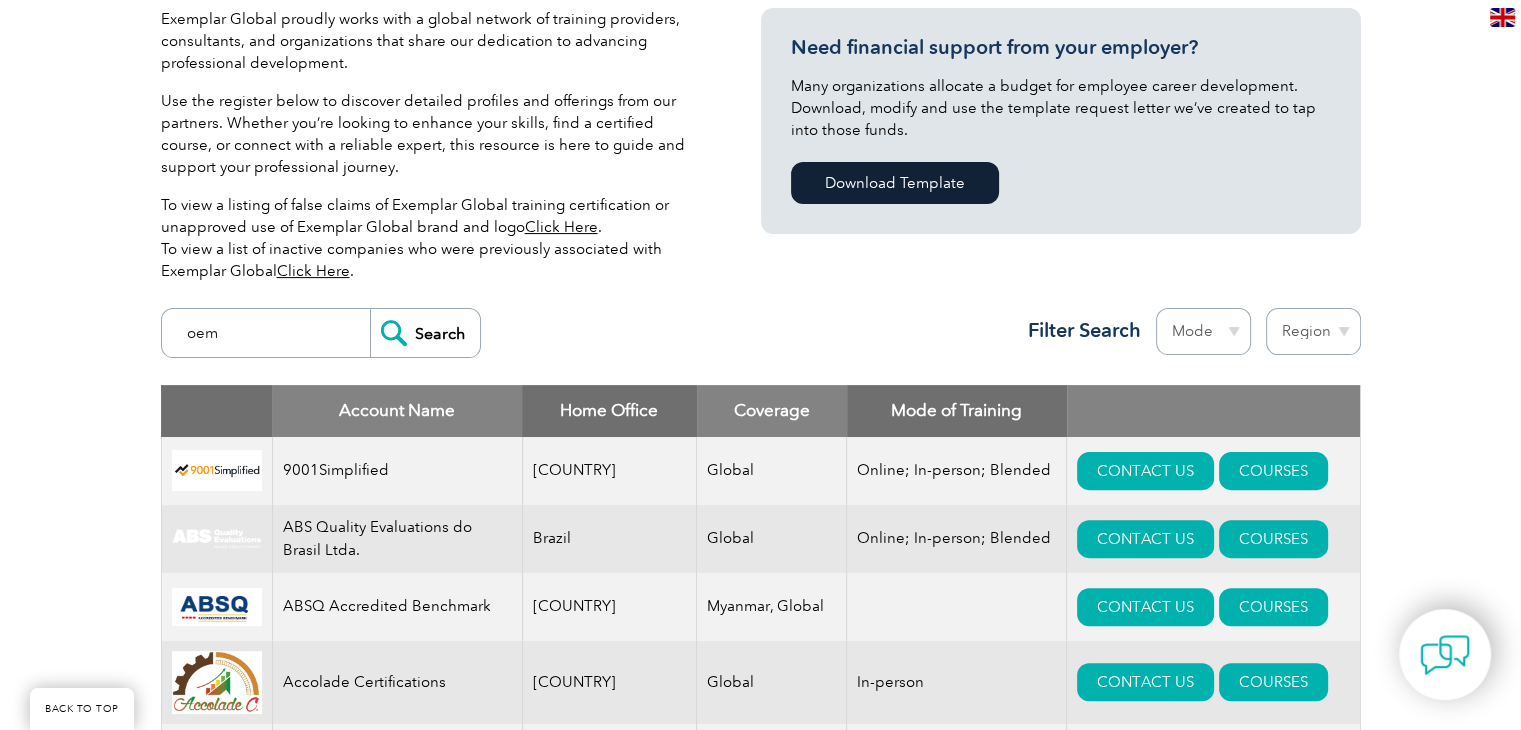 type on "oem" 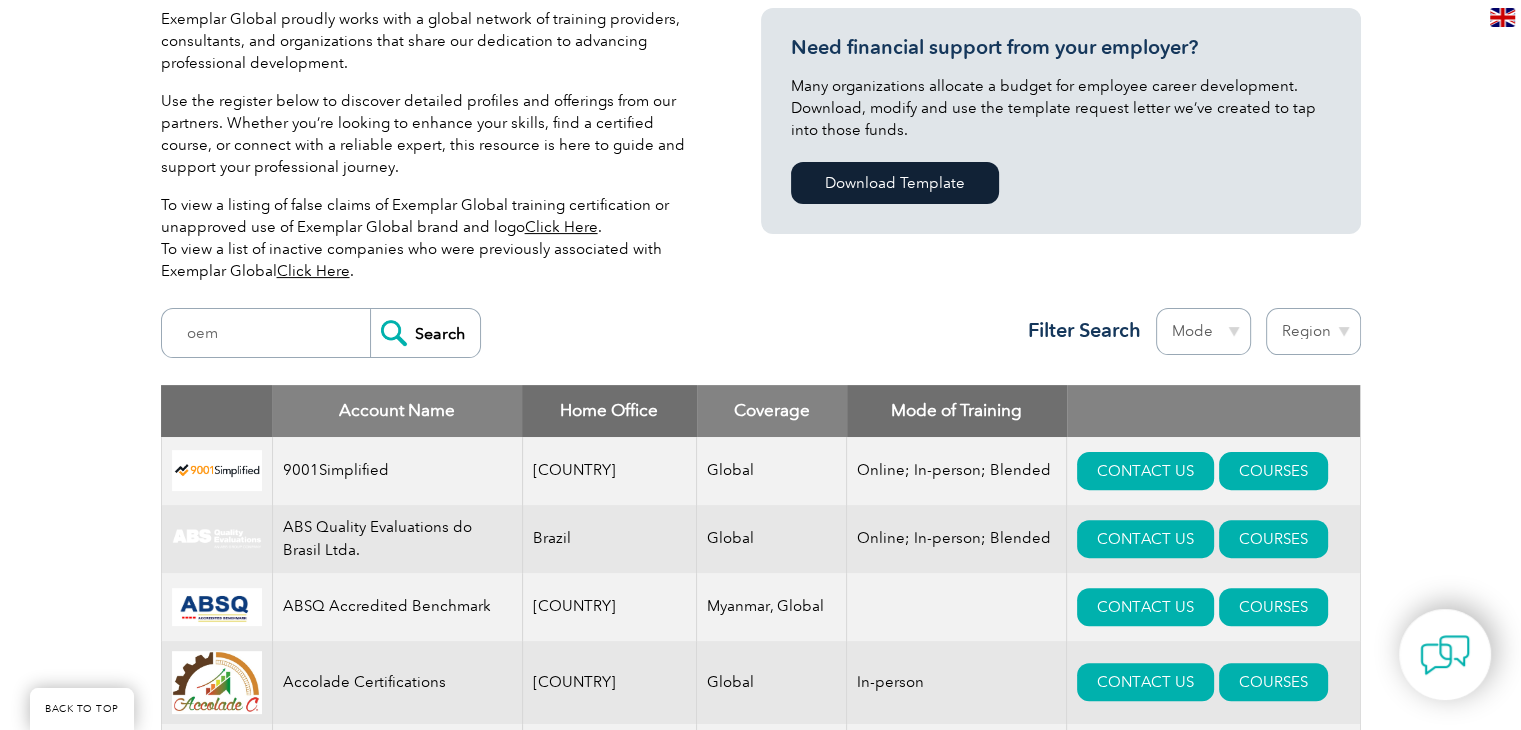 click on "Search" at bounding box center [425, 333] 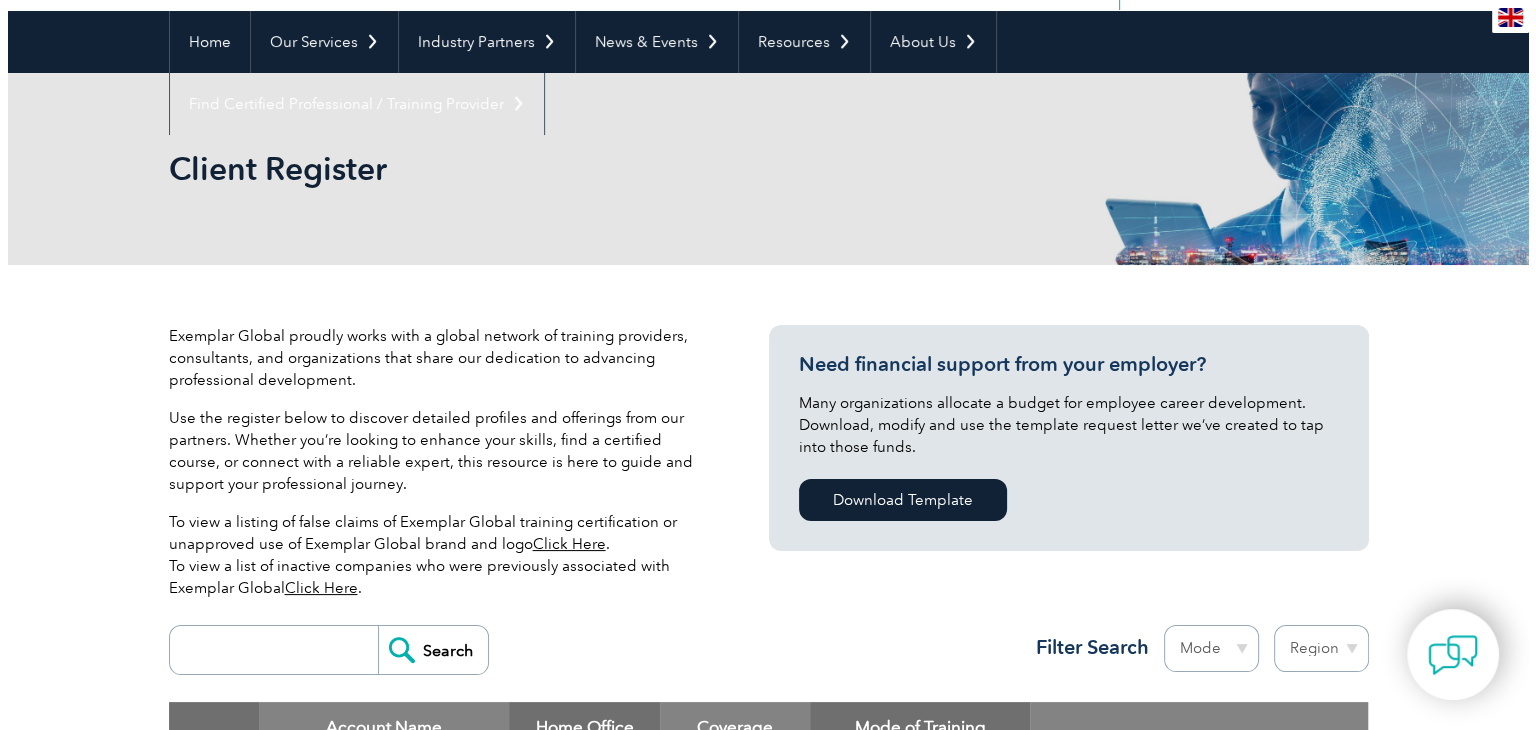 scroll, scrollTop: 500, scrollLeft: 0, axis: vertical 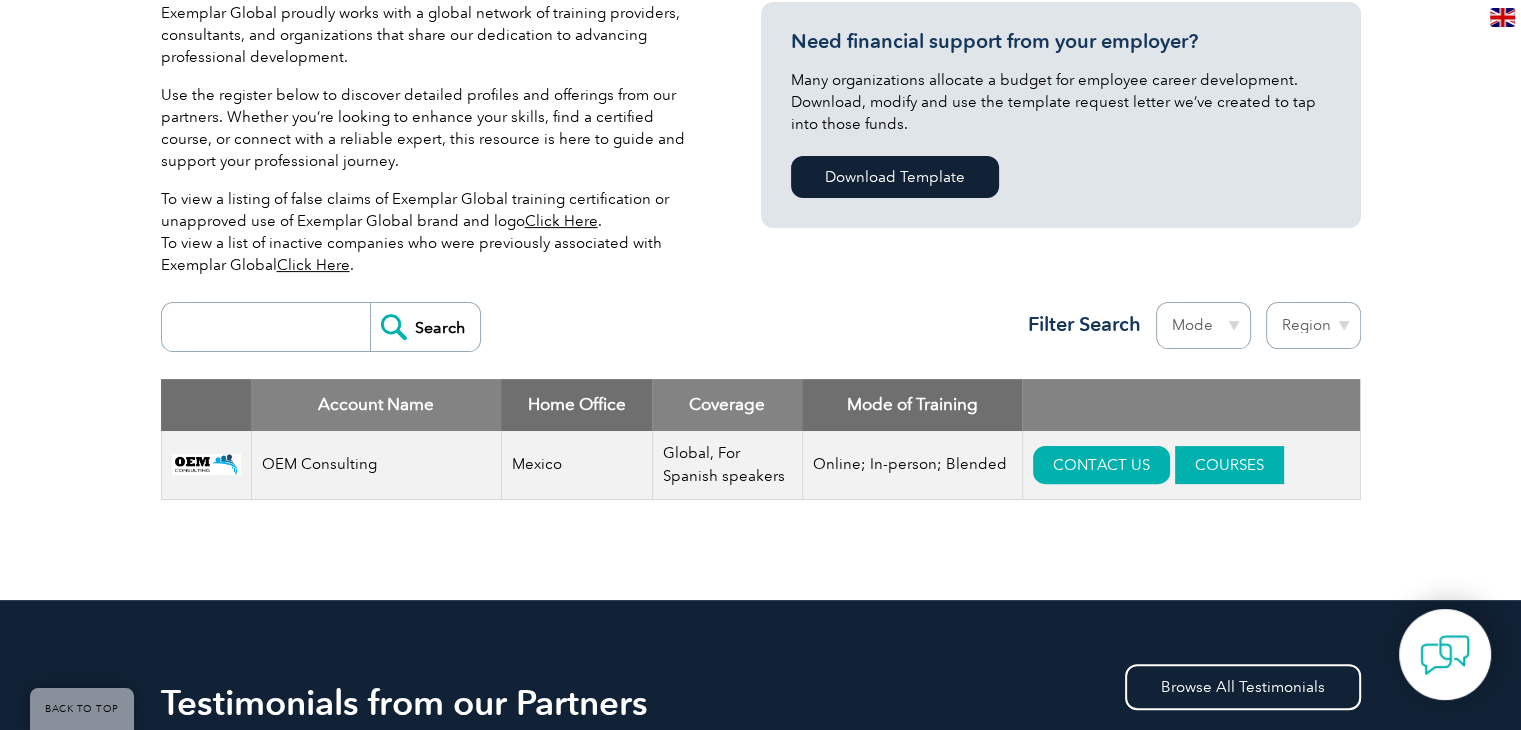 click on "COURSES" at bounding box center [1229, 465] 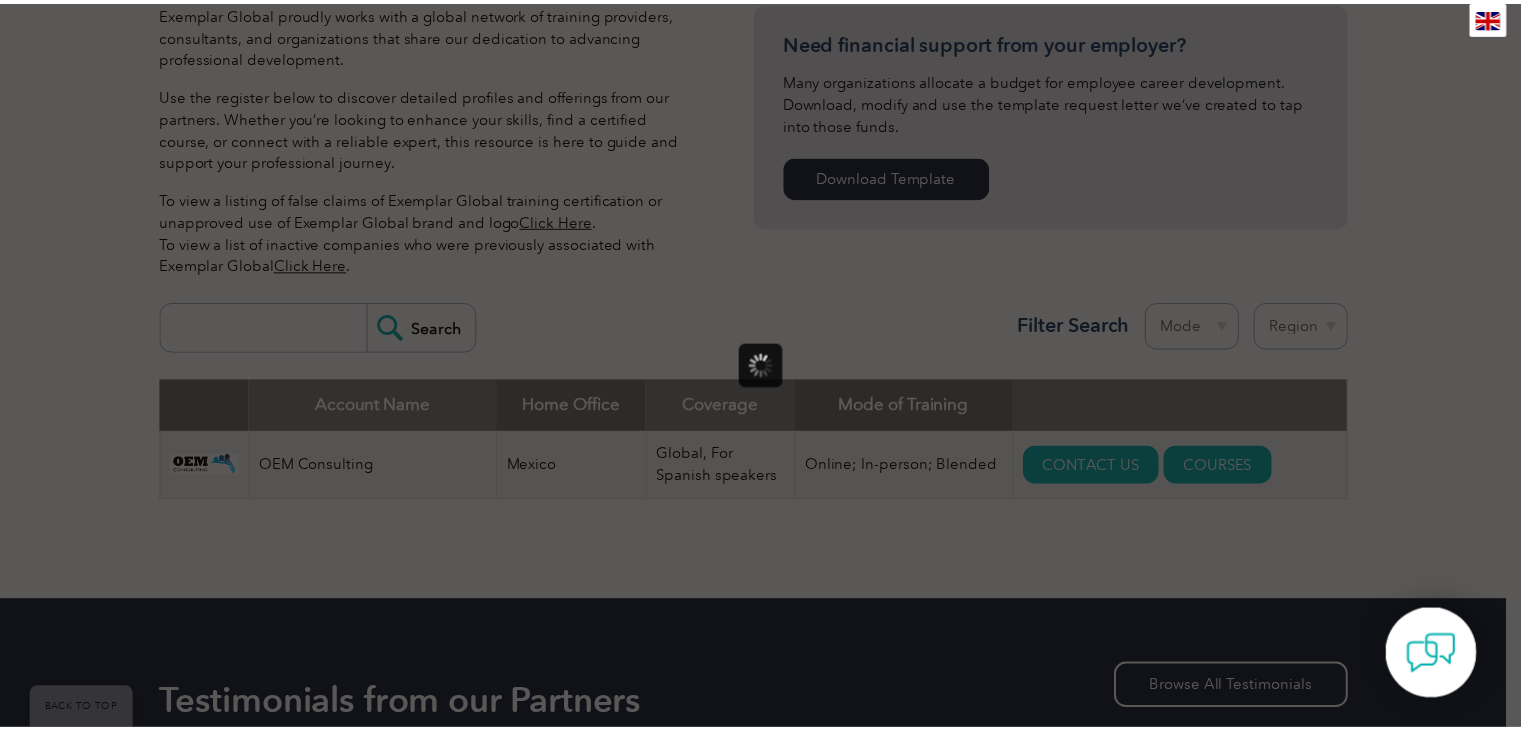 scroll, scrollTop: 0, scrollLeft: 0, axis: both 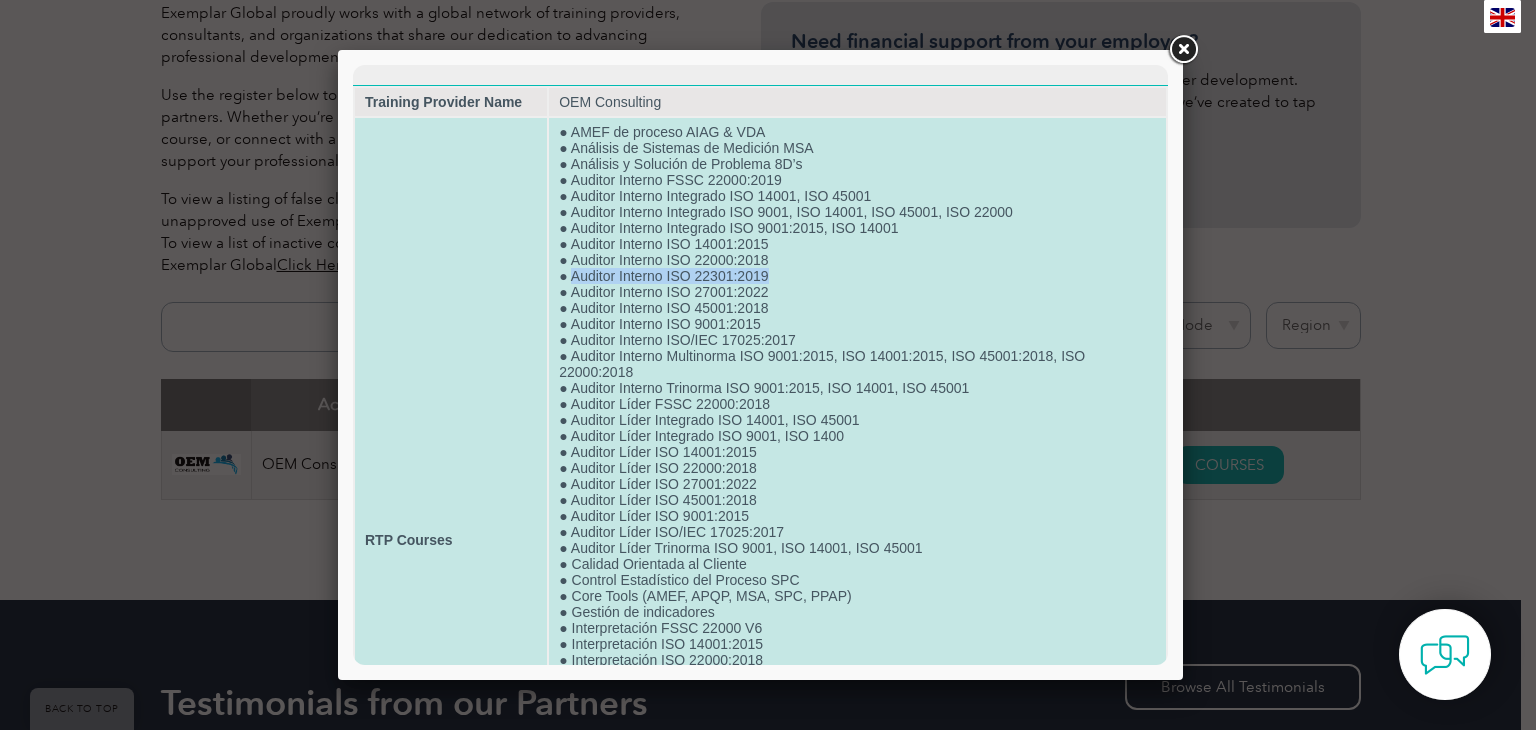 drag, startPoint x: 568, startPoint y: 282, endPoint x: 776, endPoint y: 282, distance: 208 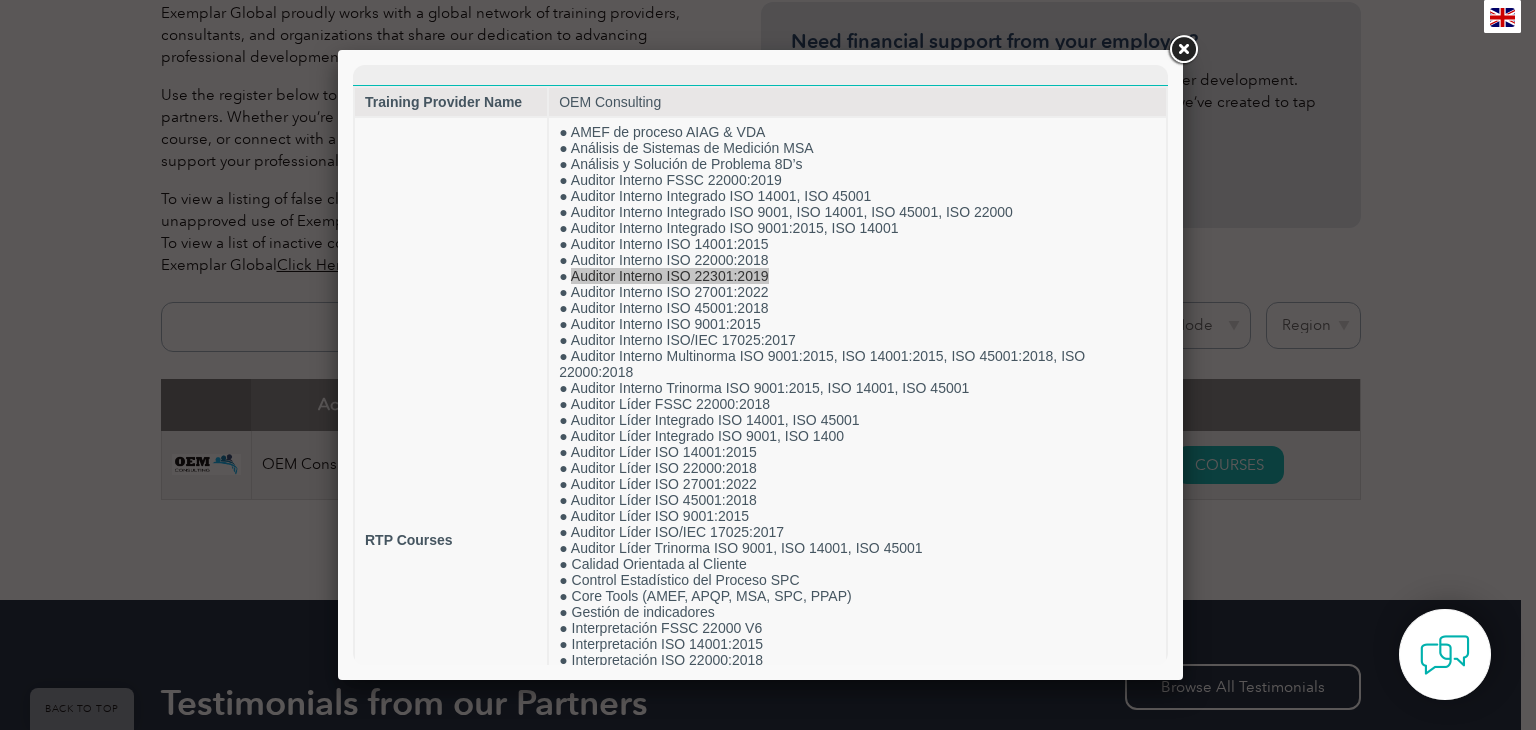 click at bounding box center [1183, 50] 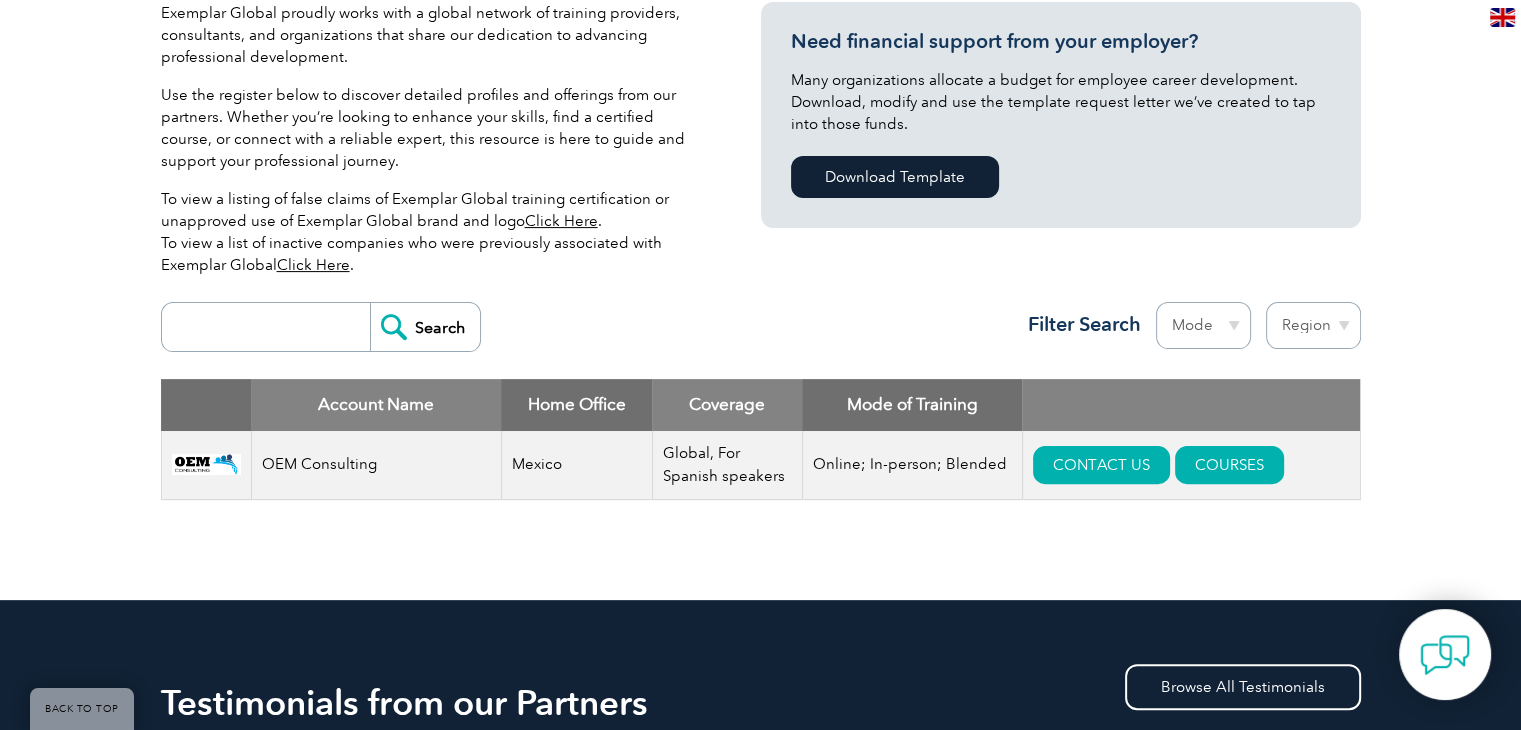 click on "Search
Region
[COUNTRY]
Bahrain
Bangladesh
Brazil
Canada
Colombia
Dominican Republic
Egypt
India
Indonesia
Iraq
Ireland
Jordan
Korea, Republic of
Malaysia
Malta
Mexico
Mongolia
Montenegro
Myanmar
Netherlands
New Zealand
Nigeria
Oman
Pakistan
Panama
Philippines
Portugal
Romania
Saudi Arabia
Serbia
Singapore
Taiwan" at bounding box center [761, 335] 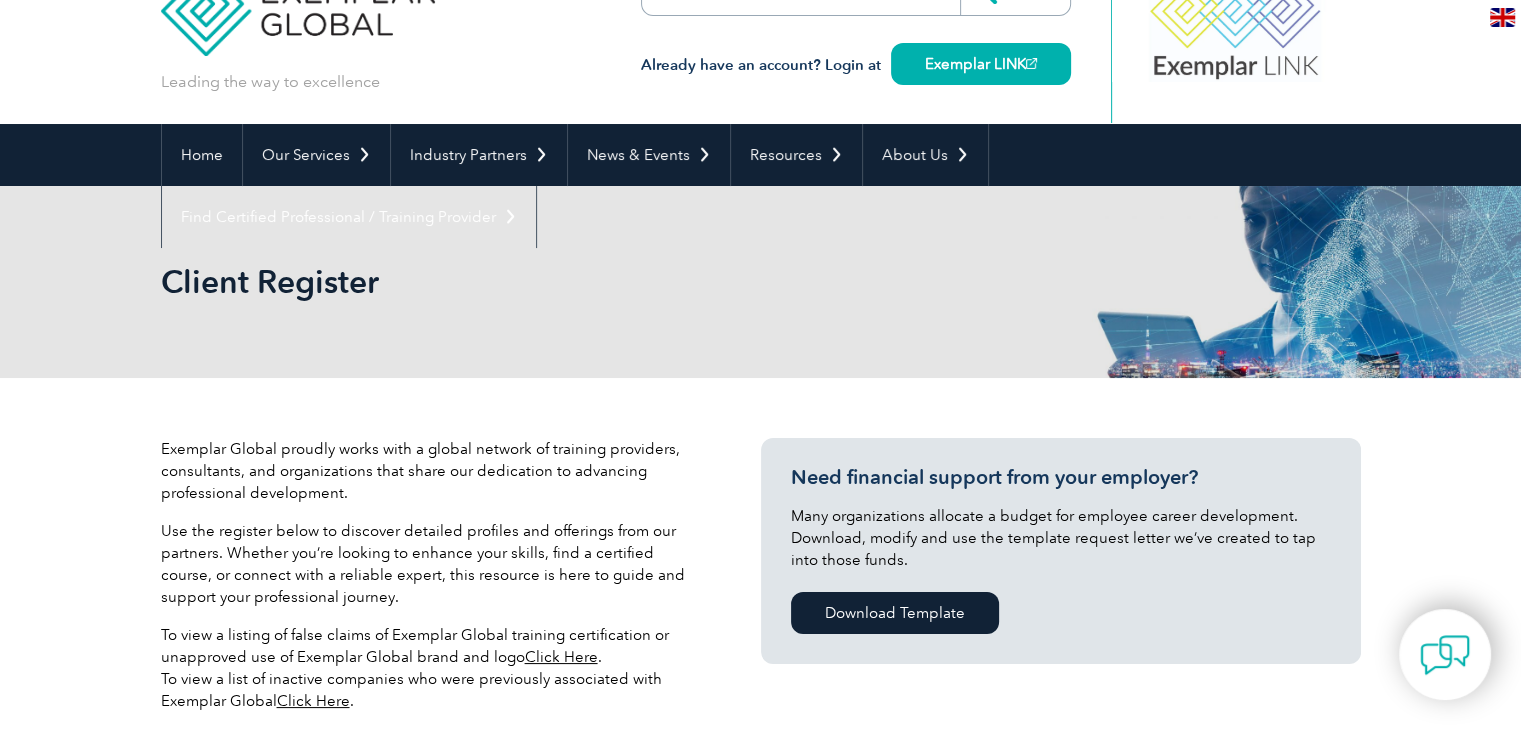 scroll, scrollTop: 100, scrollLeft: 0, axis: vertical 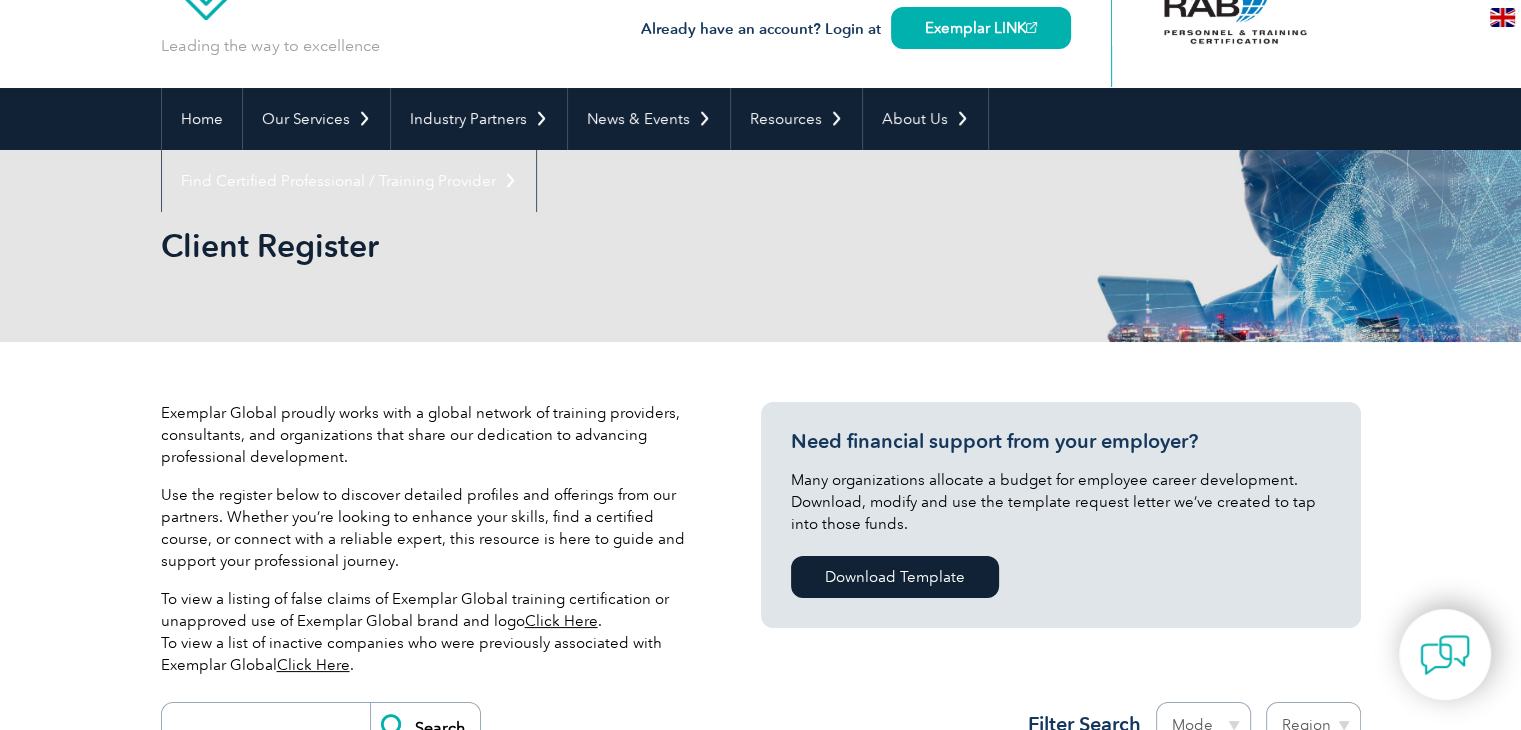 click on "Exemplar Global proudly works with a global network of training providers, consultants, and organizations that share our dedication to advancing professional development.
Use the register below to discover detailed profiles and offerings from our partners. Whether you’re looking to enhance your skills, find a certified course, or connect with a reliable expert, this resource is here to guide and support your professional journey.
To view a listing of false claims of Exemplar Global training certification or unapproved use of Exemplar Global brand and logo  Click Here .
To view a list of inactive companies who were previously associated with Exemplar Global  Click Here .
Need financial support from your employer?
Many organizations allocate a budget for employee career development. Download, modify and use the template request letter we’ve created to tap into those funds." at bounding box center [760, 671] 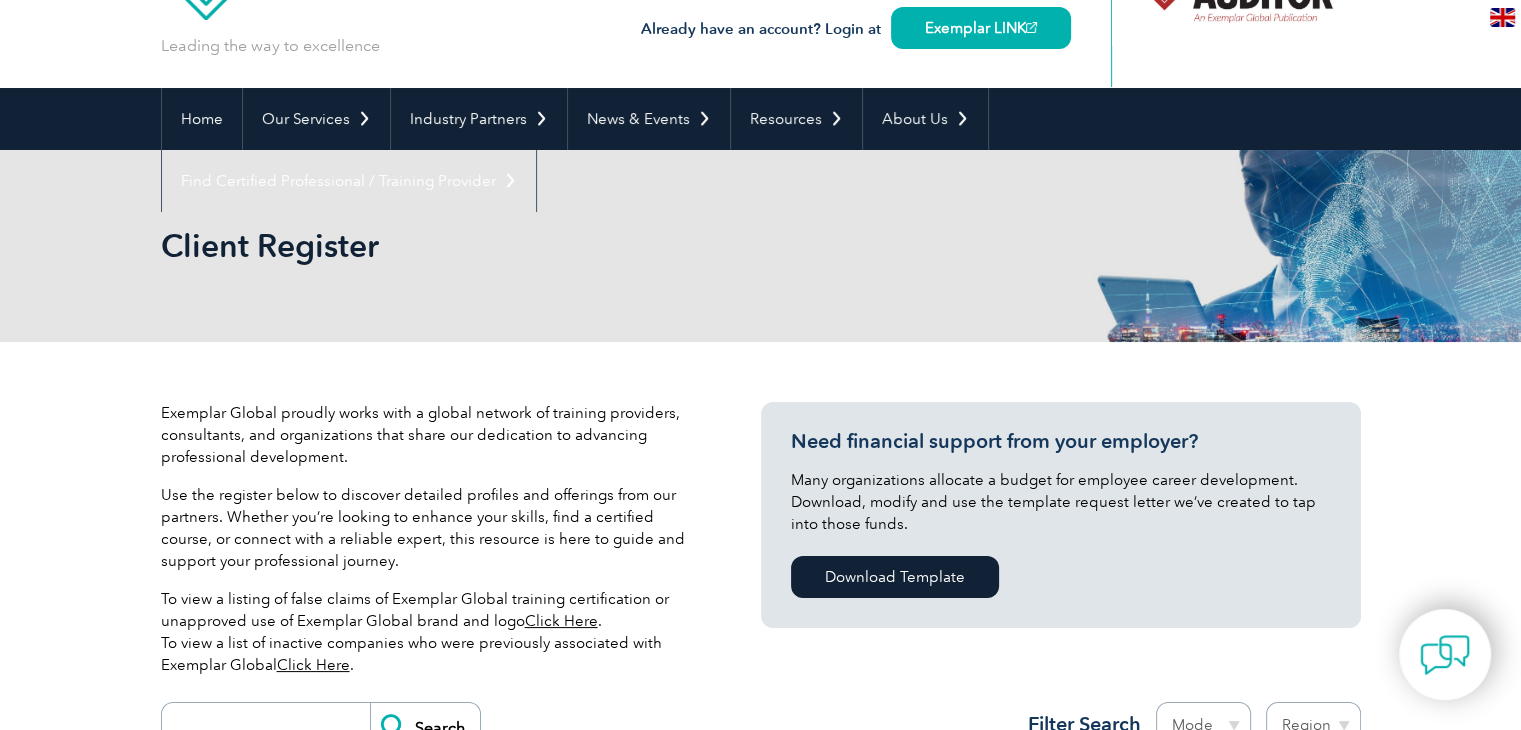 click on "Click Here" at bounding box center (561, 621) 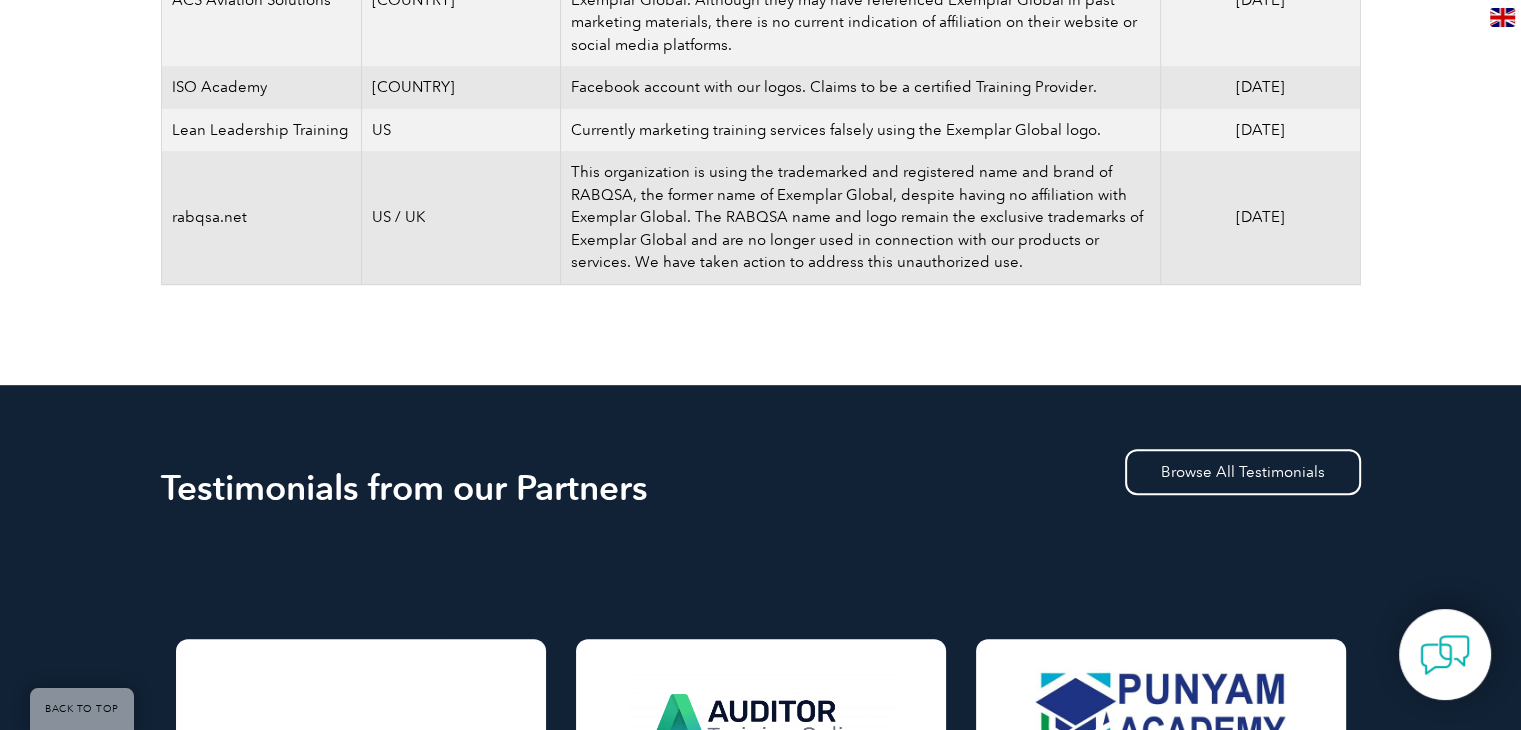 scroll, scrollTop: 864, scrollLeft: 0, axis: vertical 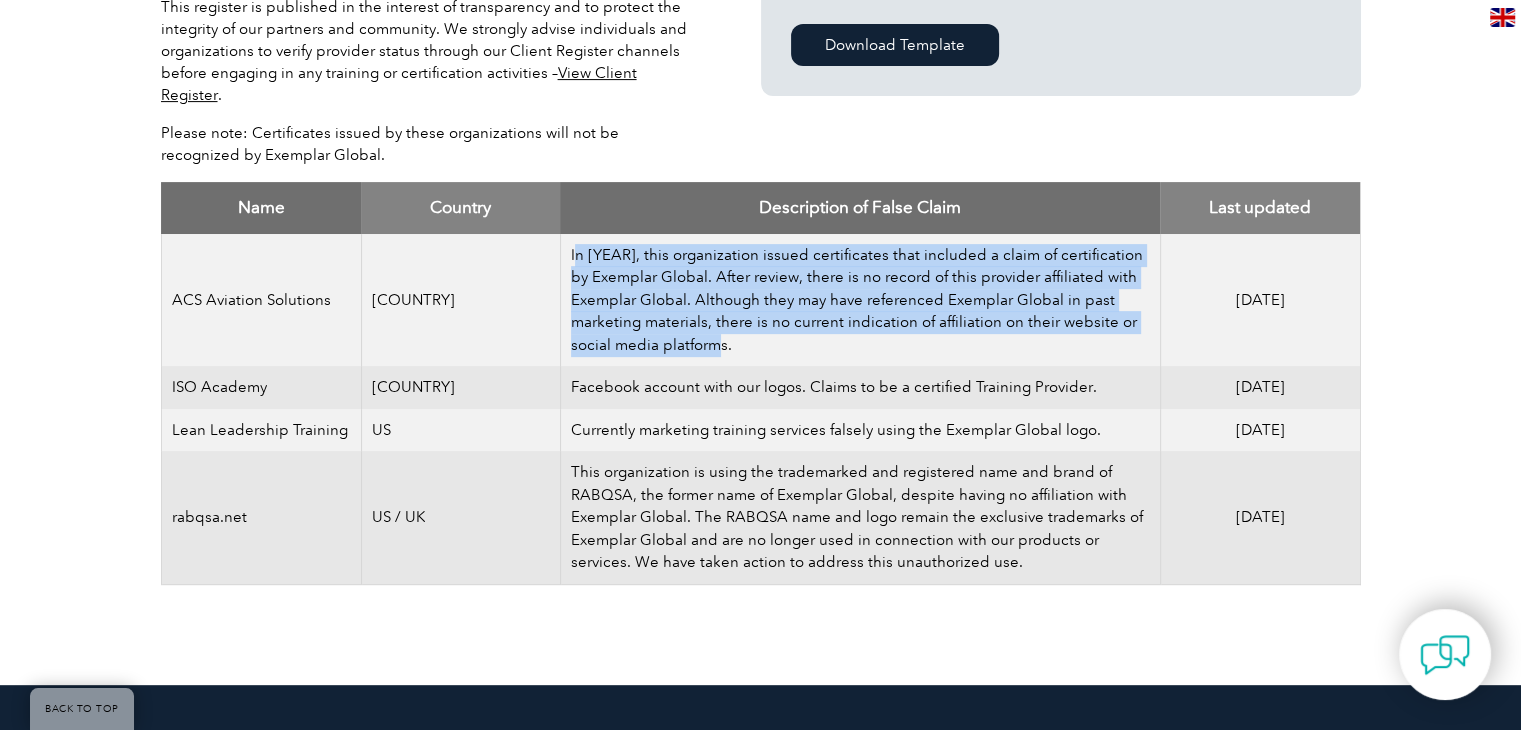 drag, startPoint x: 558, startPoint y: 229, endPoint x: 717, endPoint y: 327, distance: 186.77527 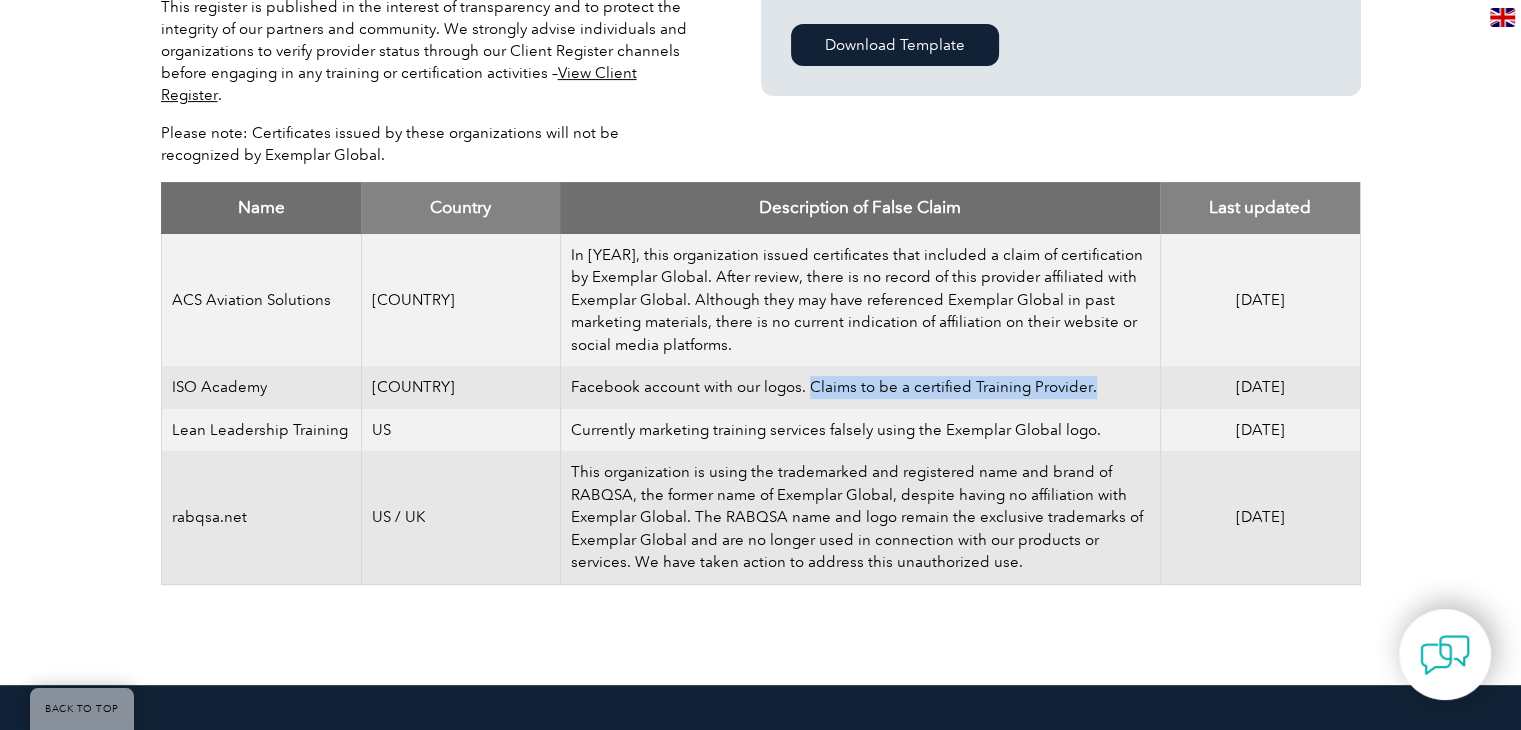 drag, startPoint x: 794, startPoint y: 361, endPoint x: 1088, endPoint y: 359, distance: 294.0068 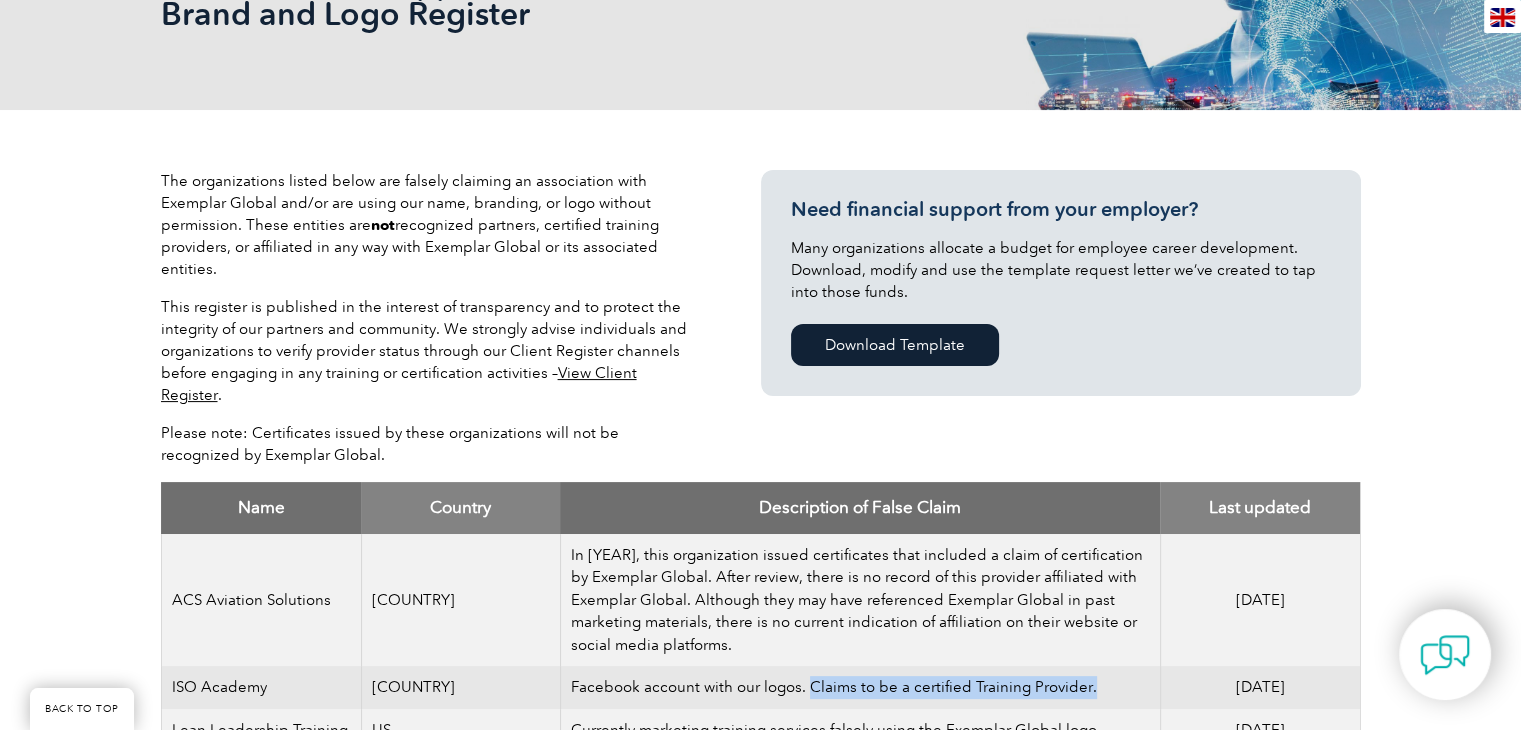 scroll, scrollTop: 364, scrollLeft: 0, axis: vertical 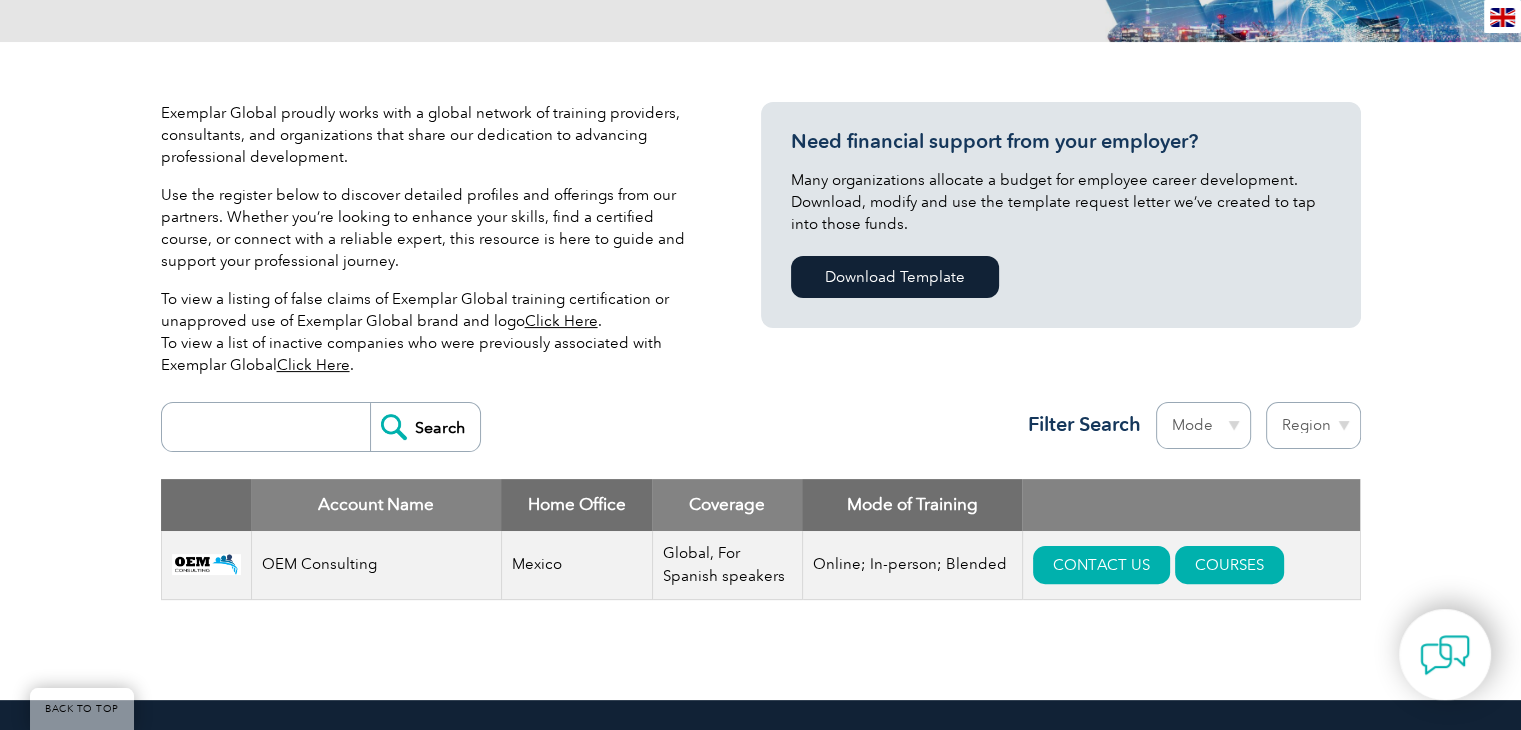 click on "Click Here" at bounding box center (313, 365) 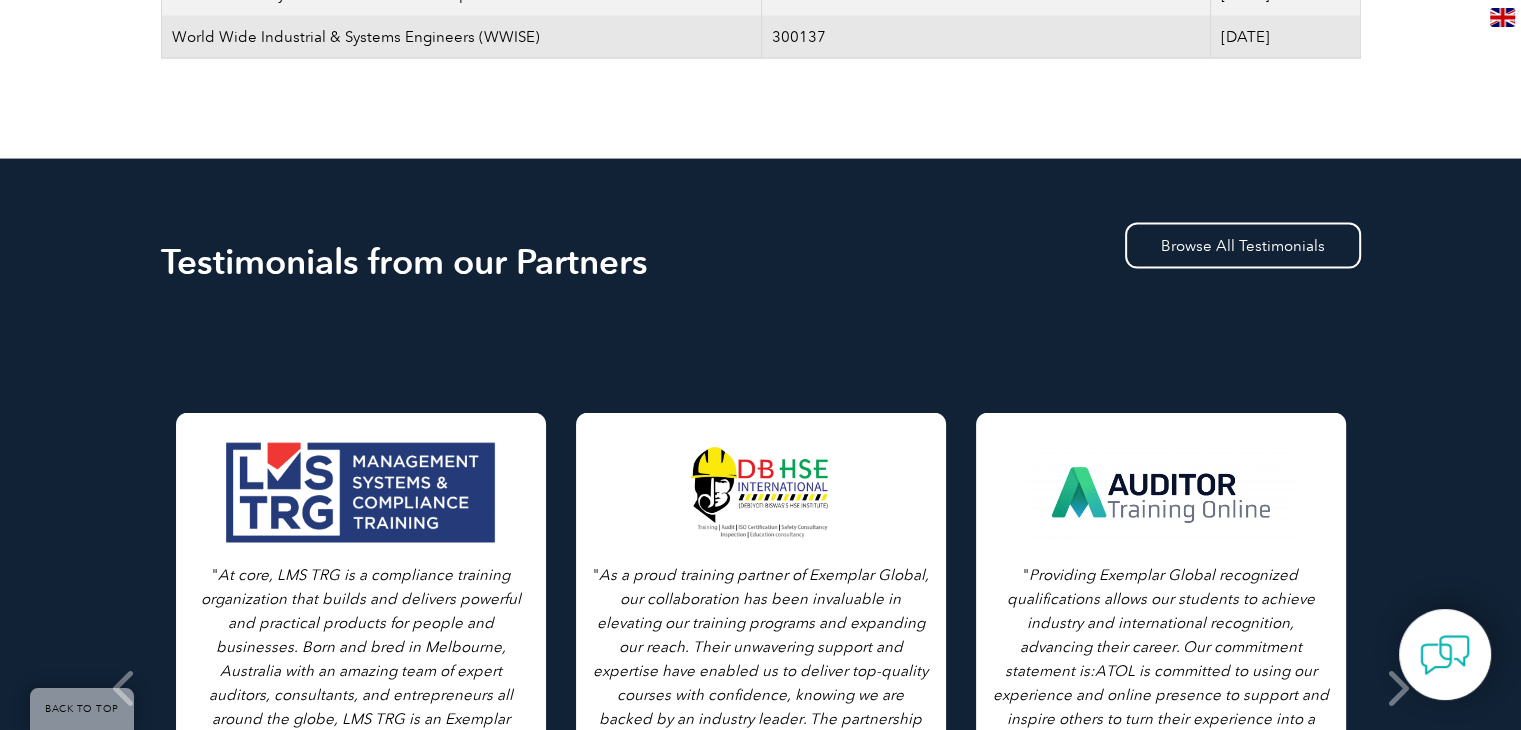 scroll, scrollTop: 4479, scrollLeft: 0, axis: vertical 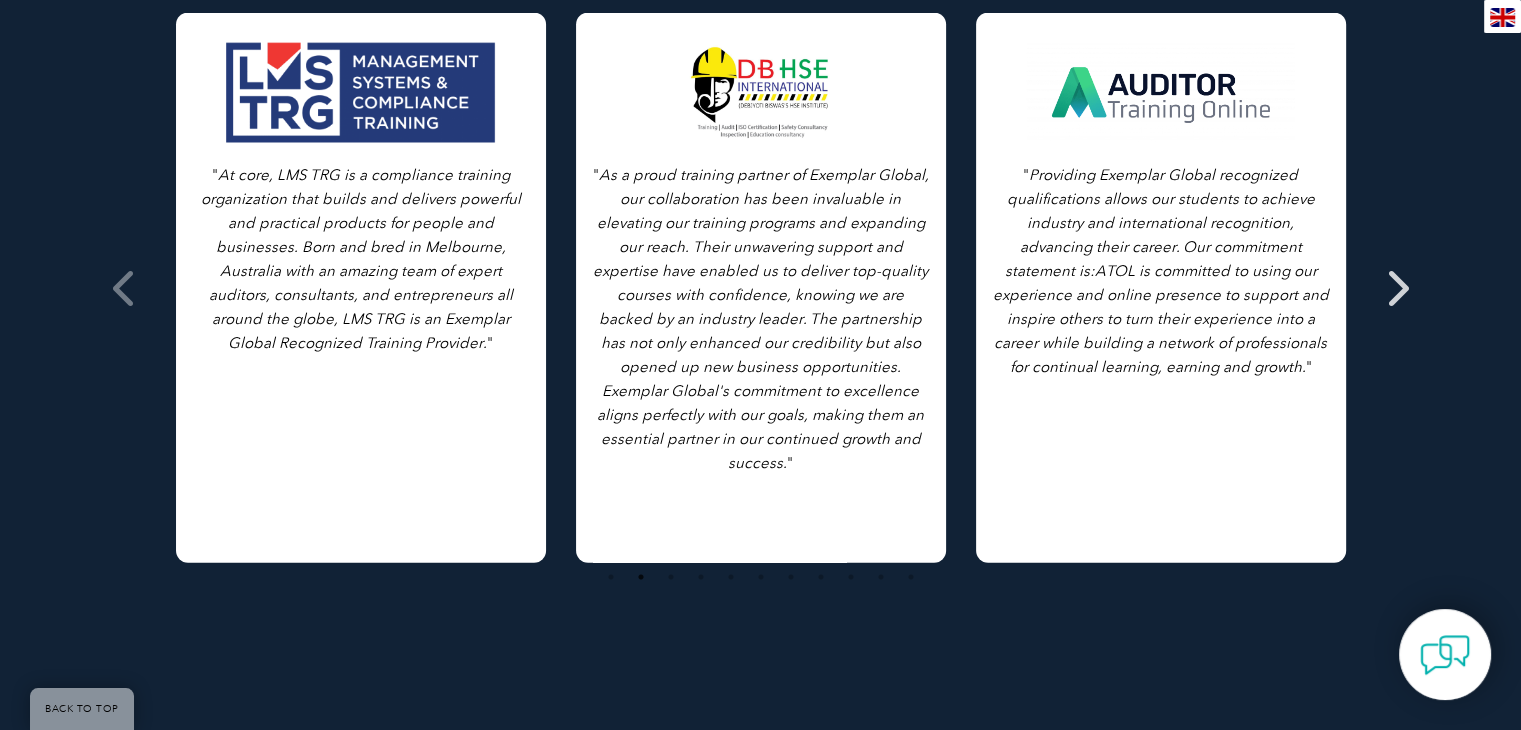click at bounding box center [1396, 288] 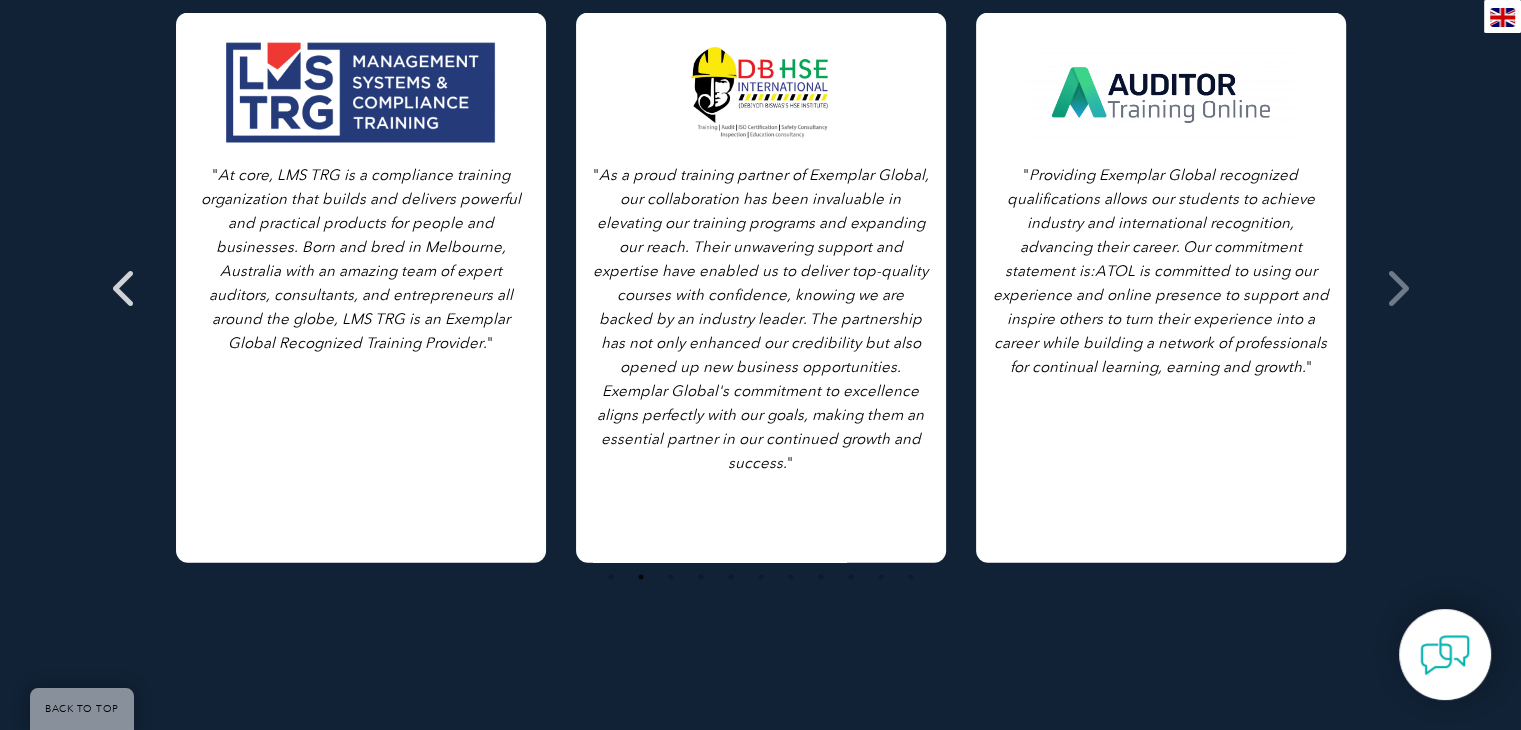 click at bounding box center [125, 288] 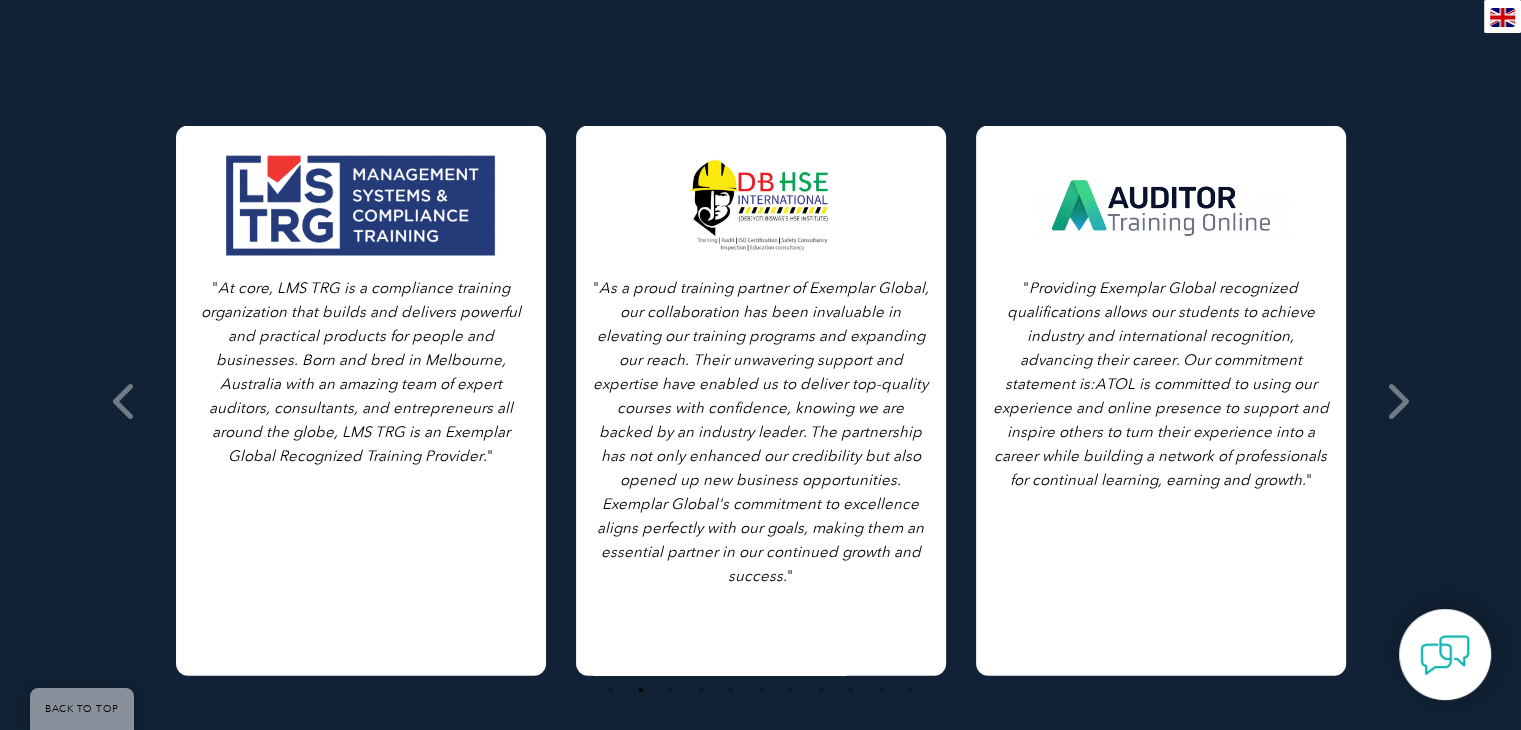 scroll, scrollTop: 4179, scrollLeft: 0, axis: vertical 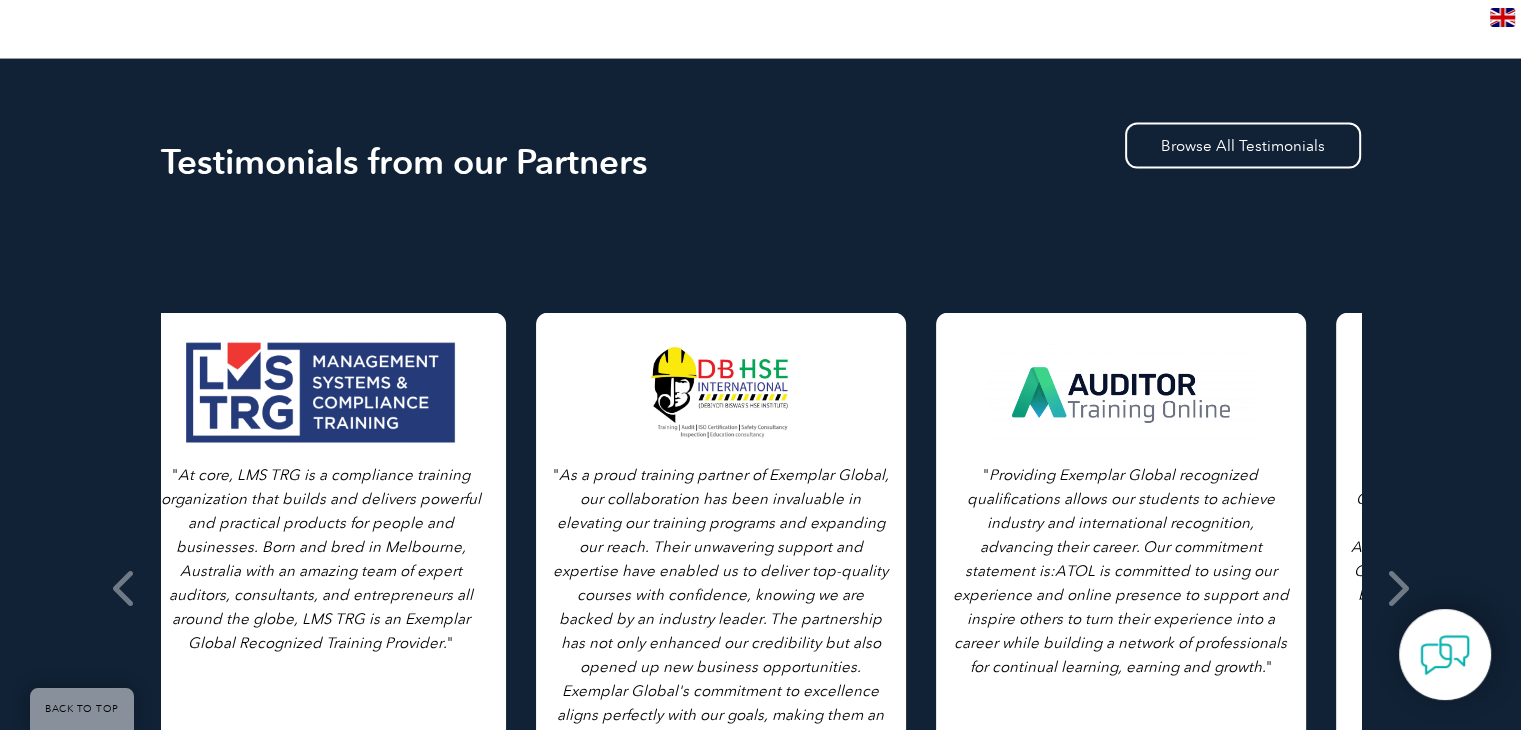 drag, startPoint x: 416, startPoint y: 421, endPoint x: 227, endPoint y: 412, distance: 189.21416 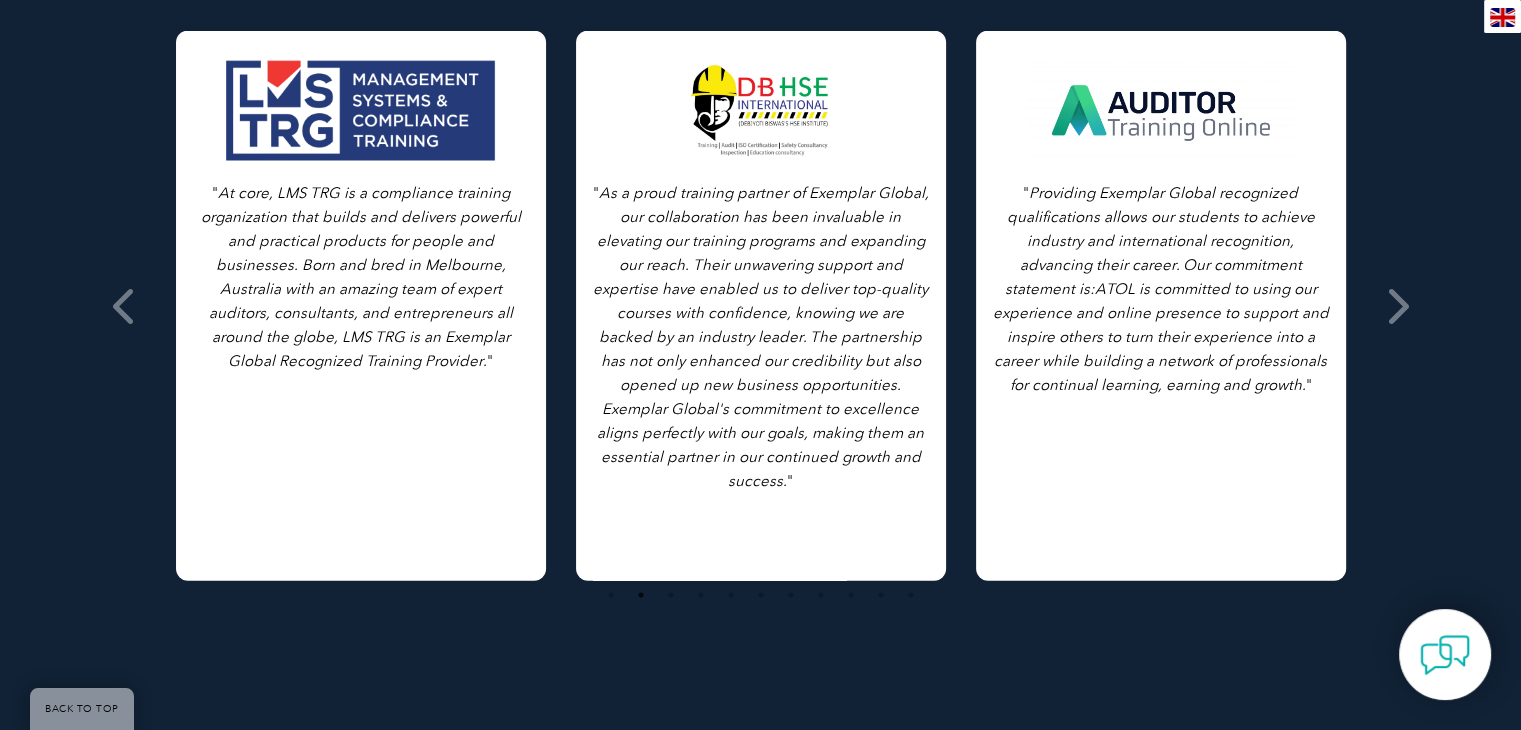 scroll, scrollTop: 4479, scrollLeft: 0, axis: vertical 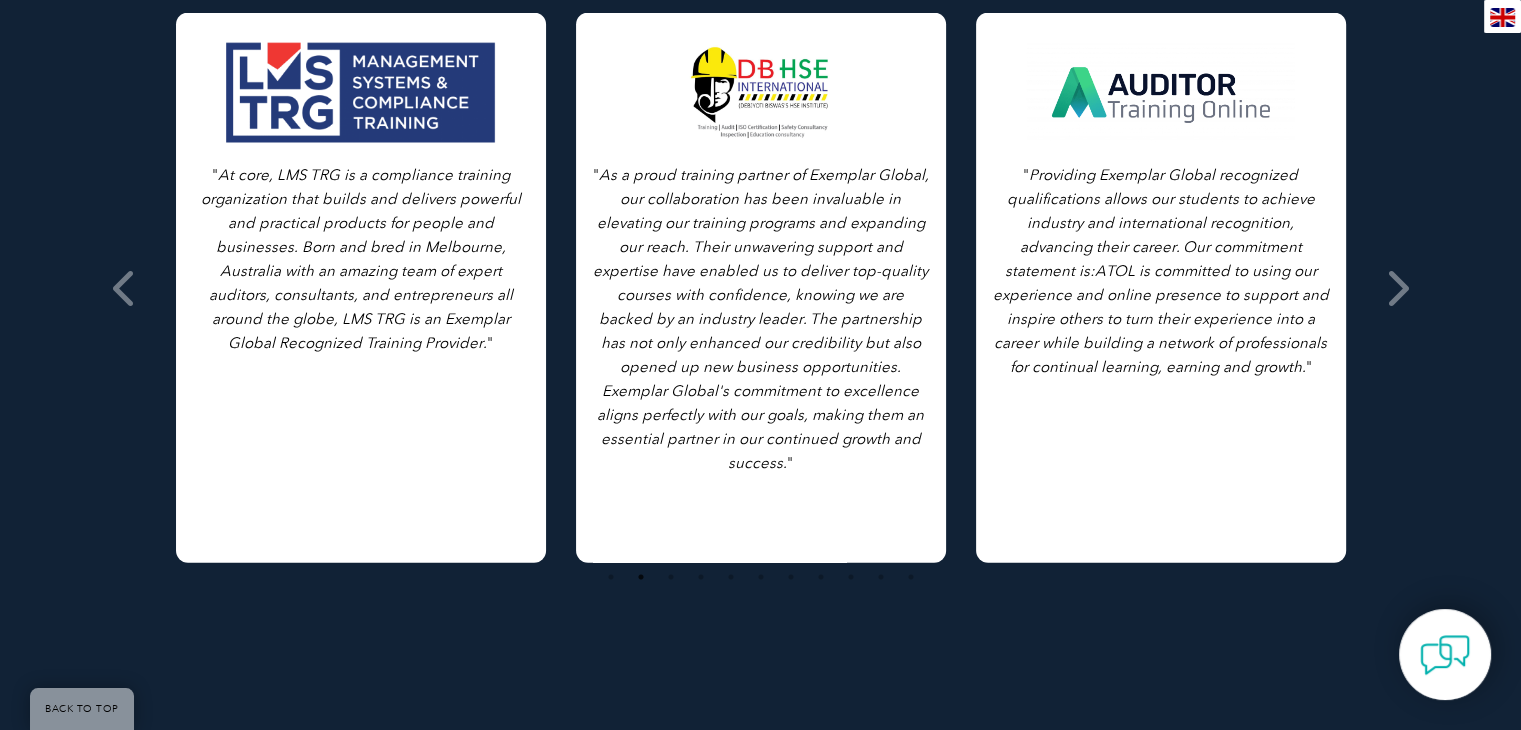 drag, startPoint x: 732, startPoint y: 337, endPoint x: 416, endPoint y: 333, distance: 316.02533 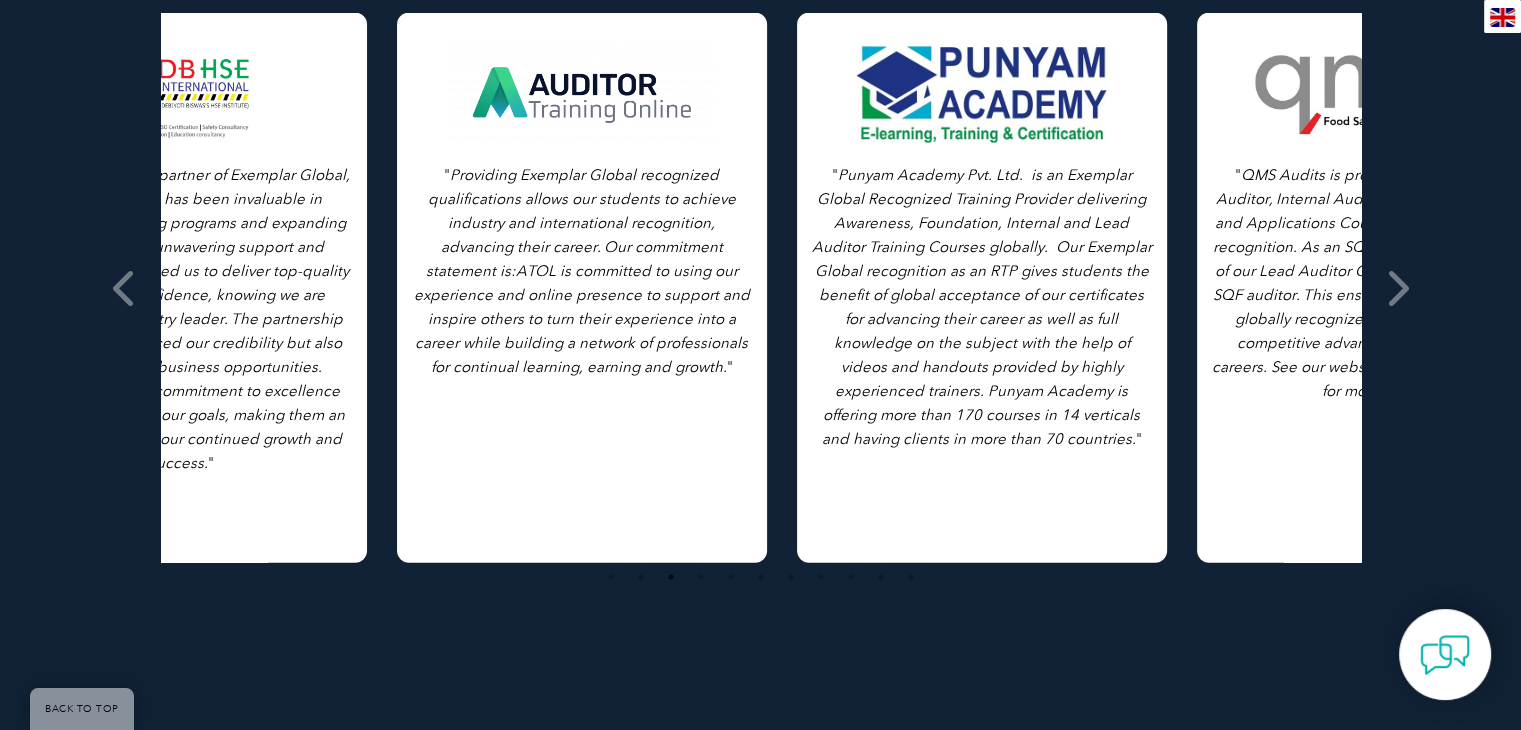 drag, startPoint x: 553, startPoint y: 307, endPoint x: 411, endPoint y: 318, distance: 142.42542 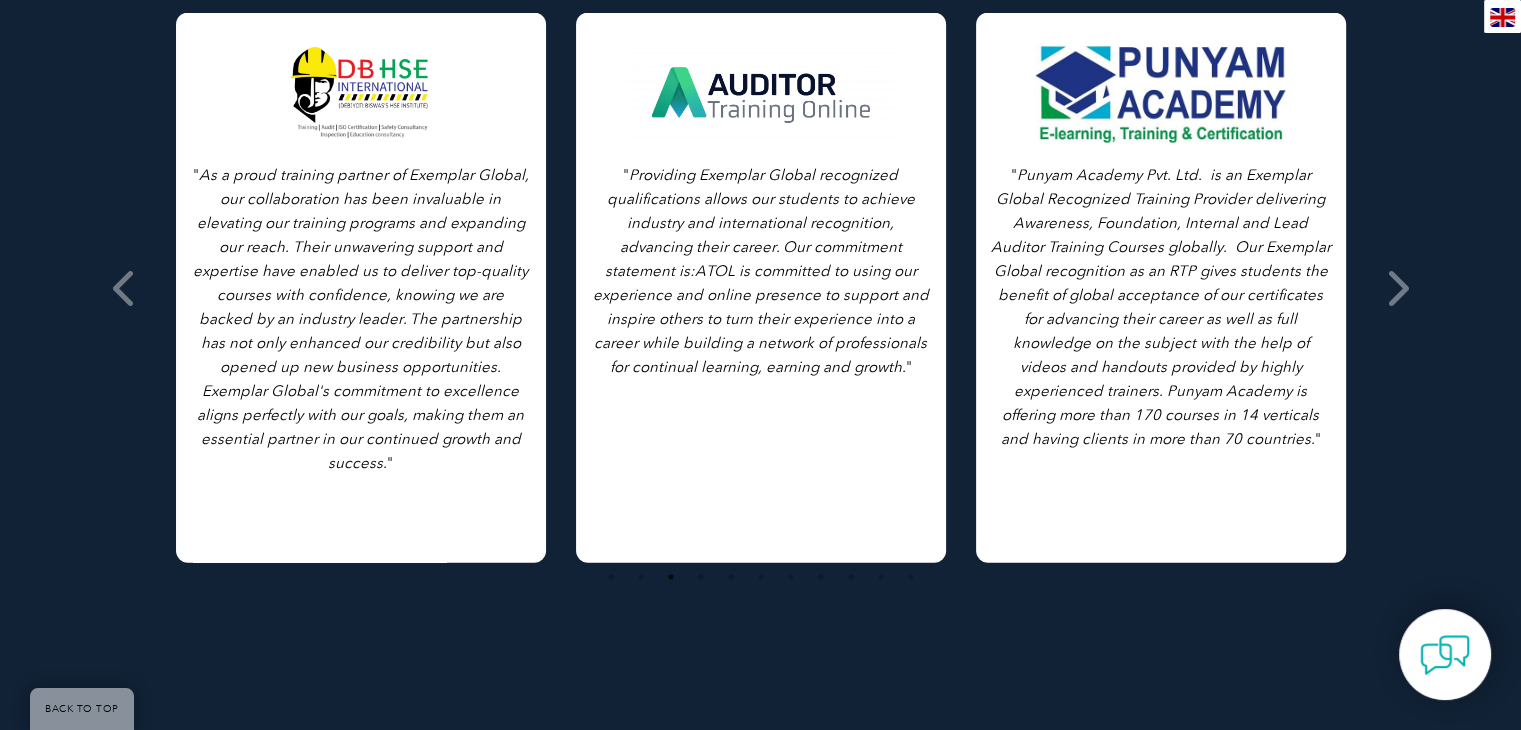 drag, startPoint x: 799, startPoint y: 307, endPoint x: 640, endPoint y: 307, distance: 159 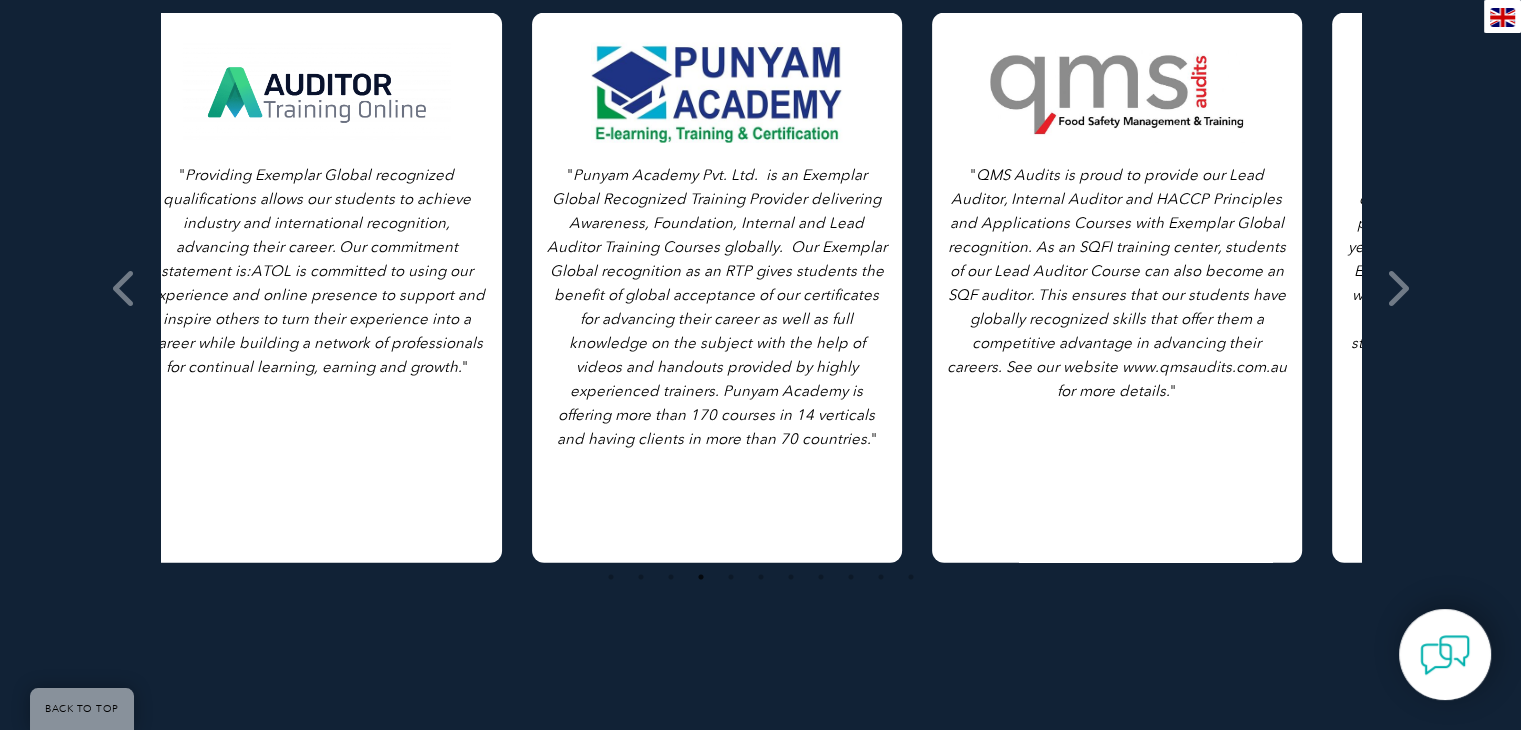 drag, startPoint x: 972, startPoint y: 286, endPoint x: 276, endPoint y: 294, distance: 696.04596 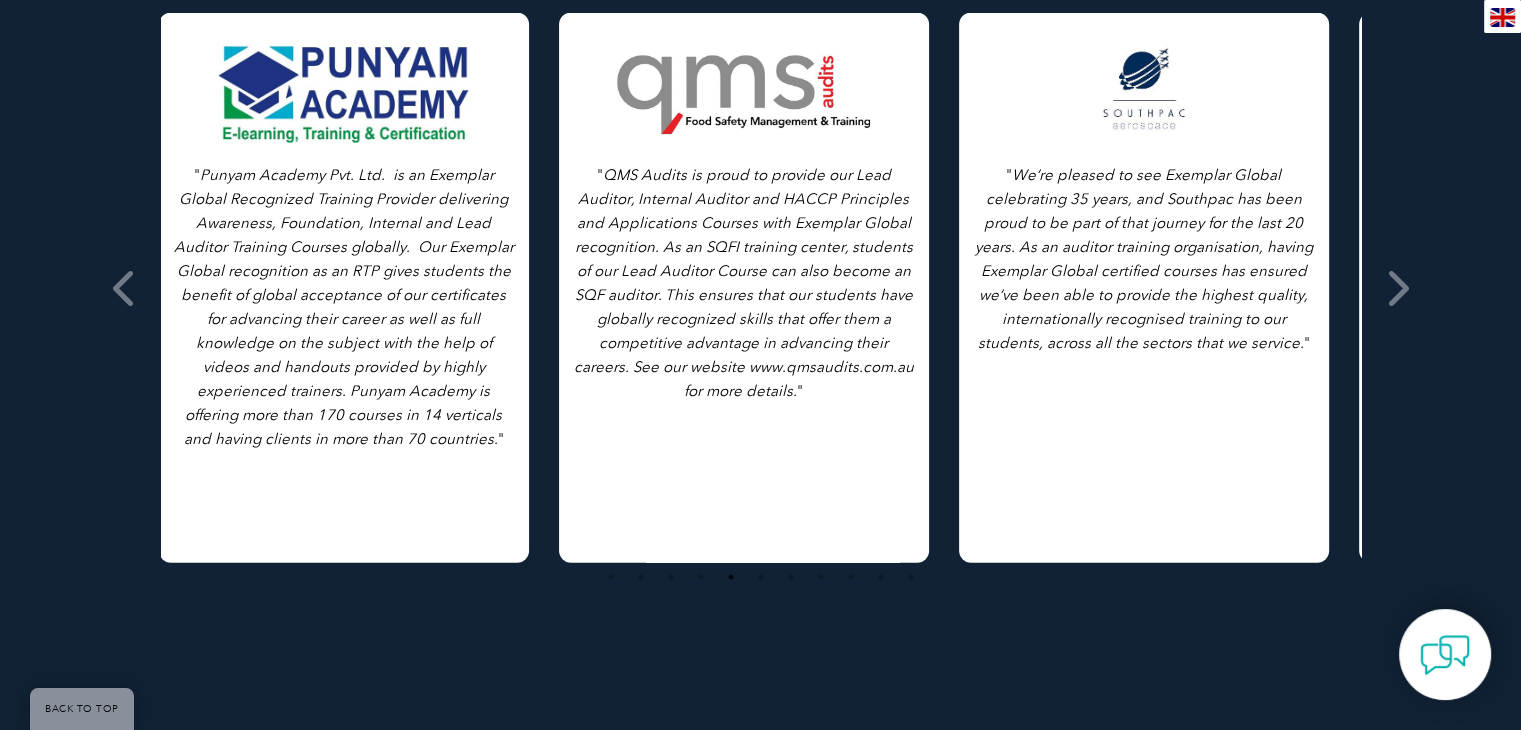 drag, startPoint x: 793, startPoint y: 341, endPoint x: 536, endPoint y: 342, distance: 257.00195 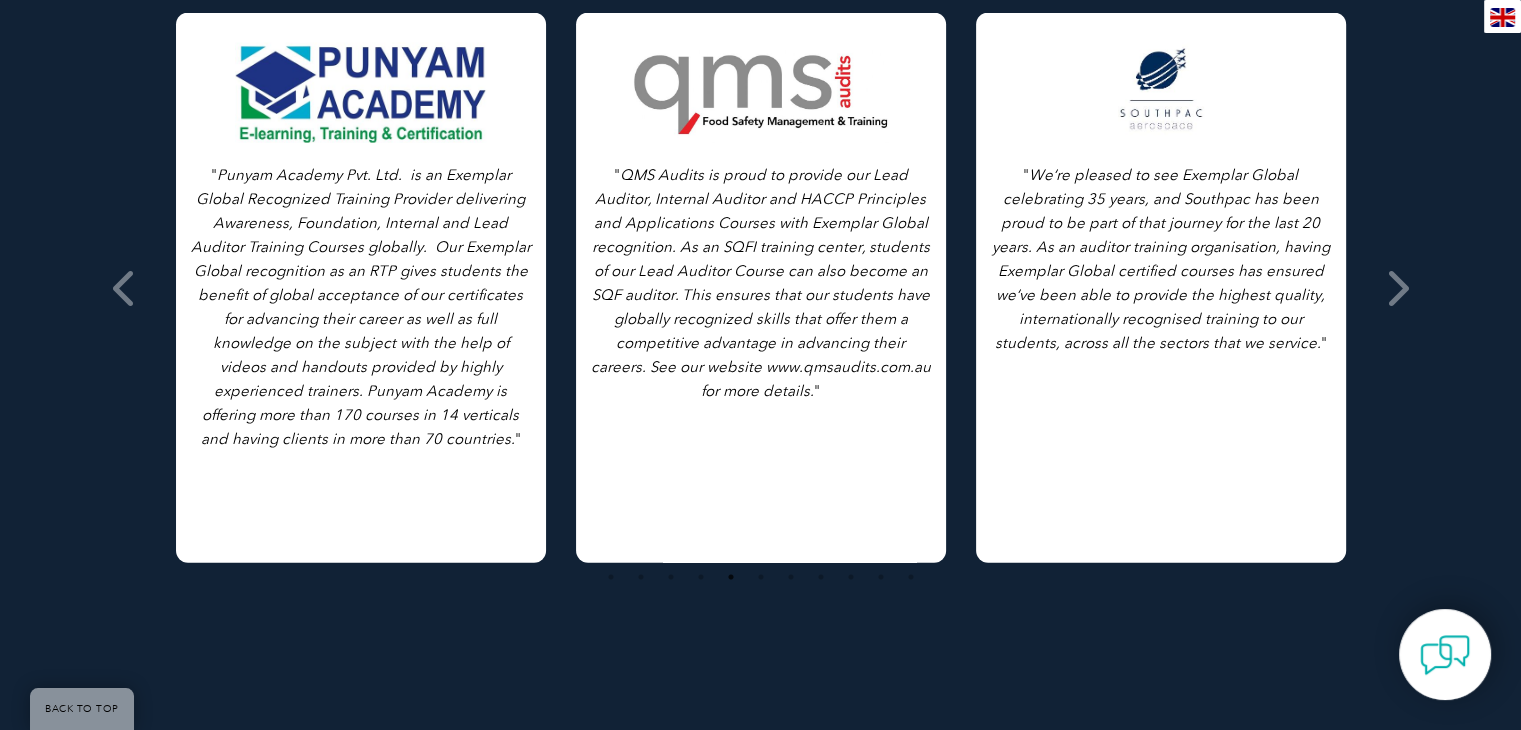 drag, startPoint x: 1009, startPoint y: 328, endPoint x: 660, endPoint y: 328, distance: 349 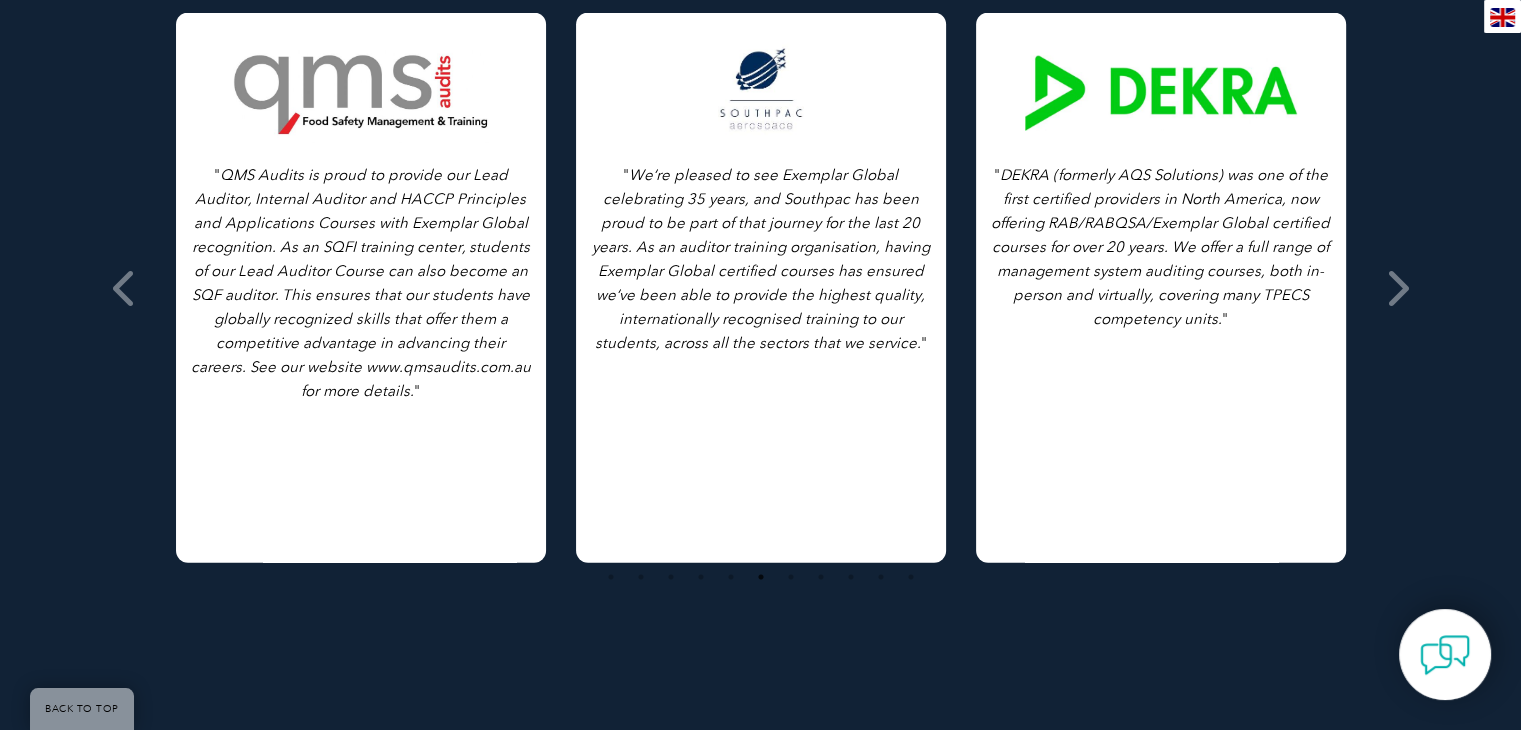 drag, startPoint x: 835, startPoint y: 332, endPoint x: 552, endPoint y: 332, distance: 283 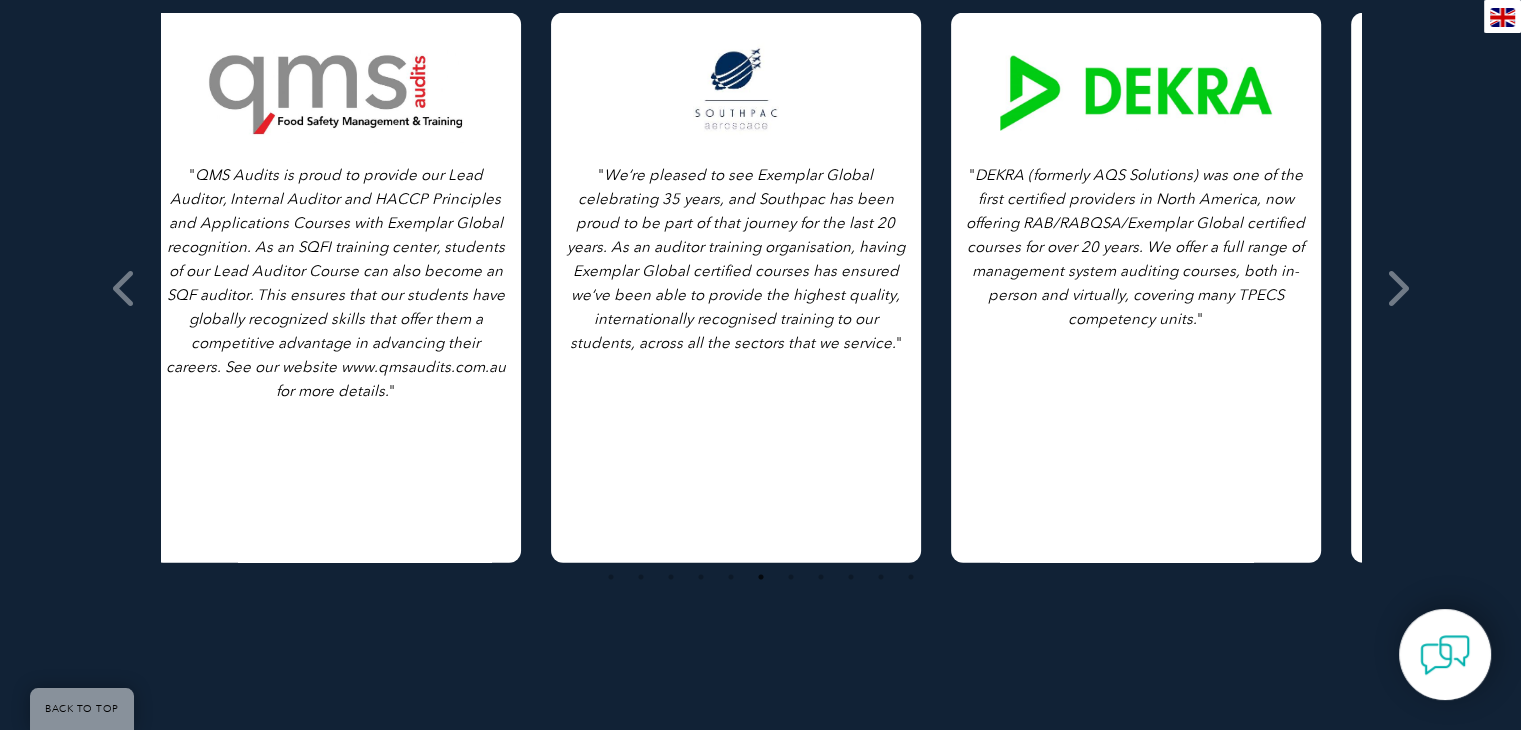 drag, startPoint x: 1007, startPoint y: 328, endPoint x: 235, endPoint y: 327, distance: 772.0007 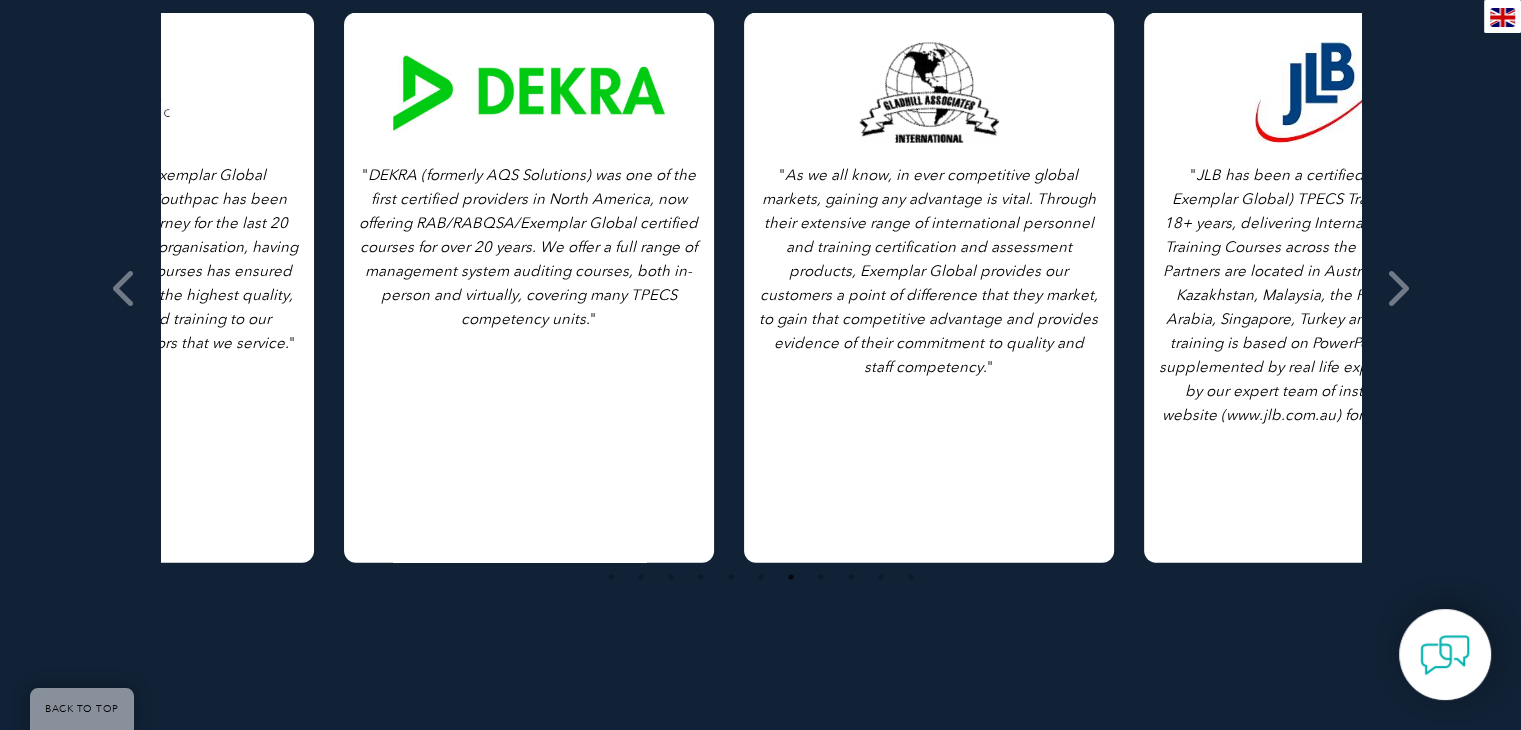 drag, startPoint x: 963, startPoint y: 356, endPoint x: 800, endPoint y: 369, distance: 163.51758 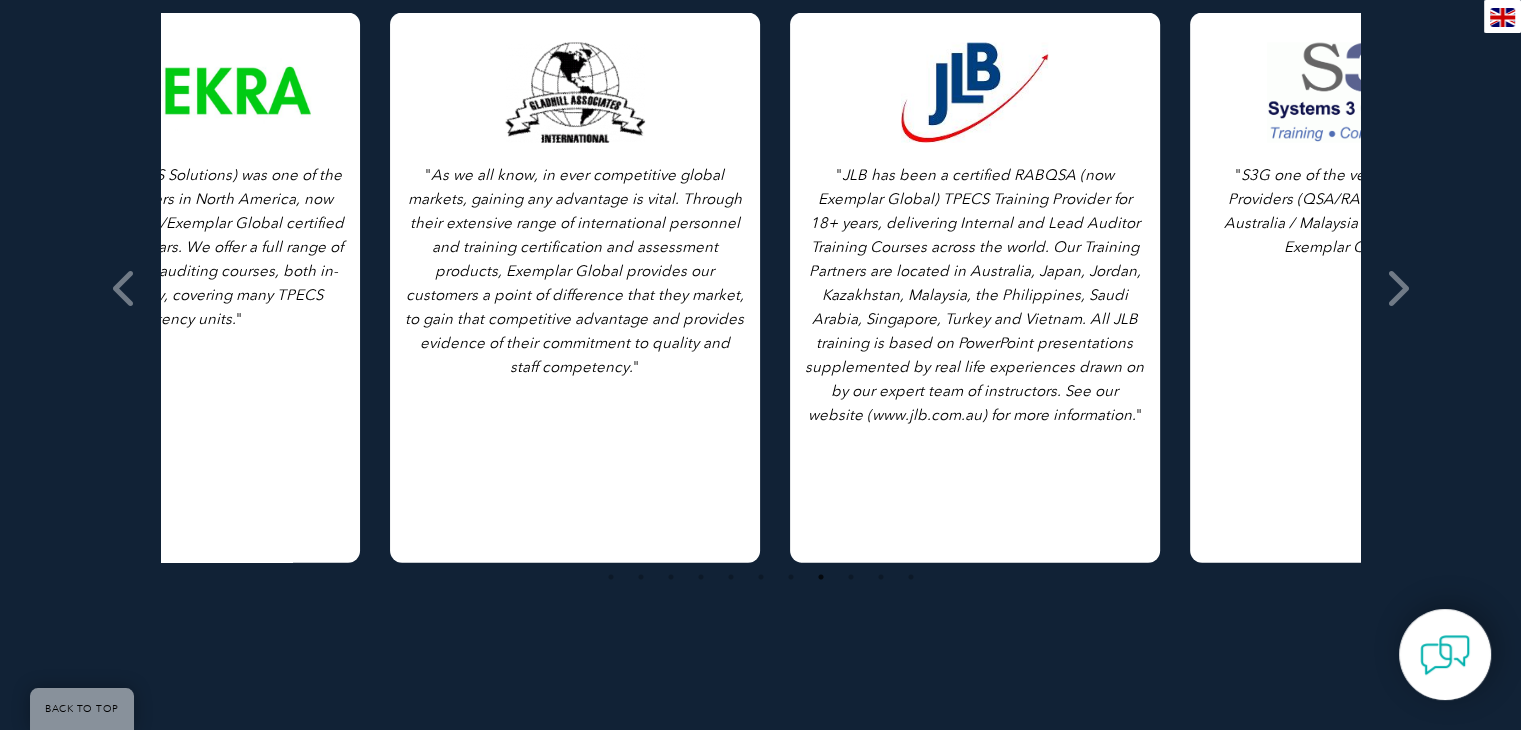 drag, startPoint x: 1119, startPoint y: 337, endPoint x: 803, endPoint y: 354, distance: 316.45694 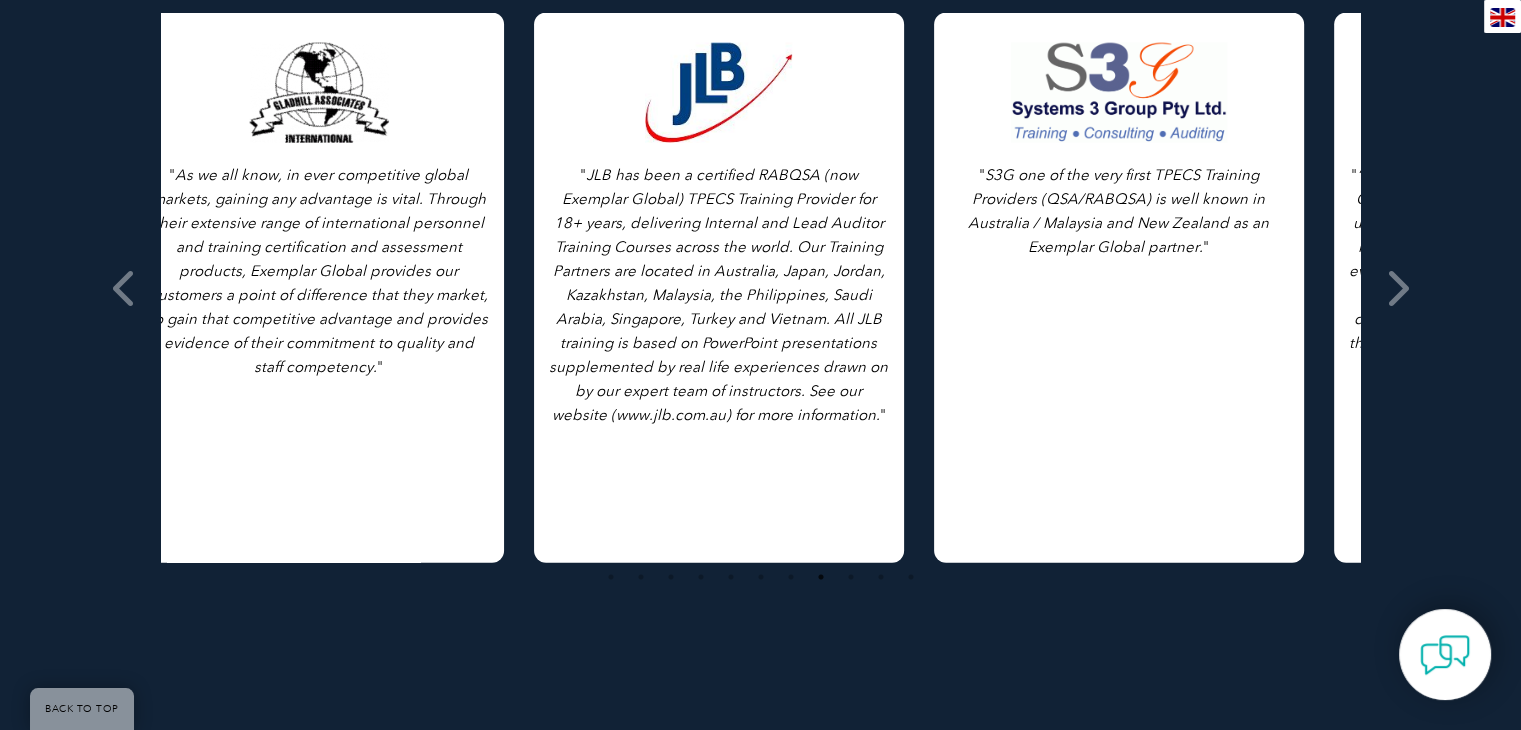 drag, startPoint x: 921, startPoint y: 347, endPoint x: 573, endPoint y: 369, distance: 348.6947 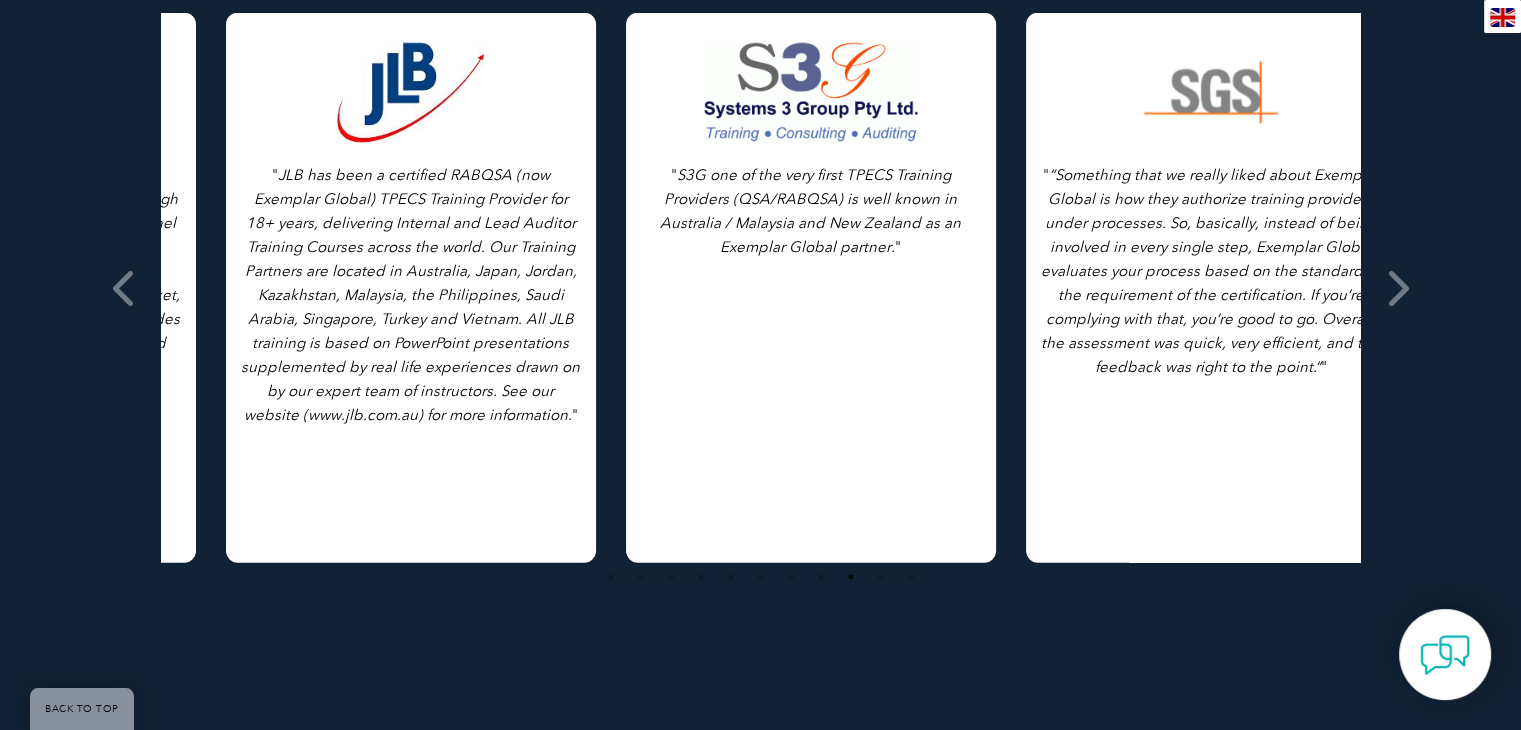 drag, startPoint x: 1024, startPoint y: 346, endPoint x: 668, endPoint y: 349, distance: 356.01263 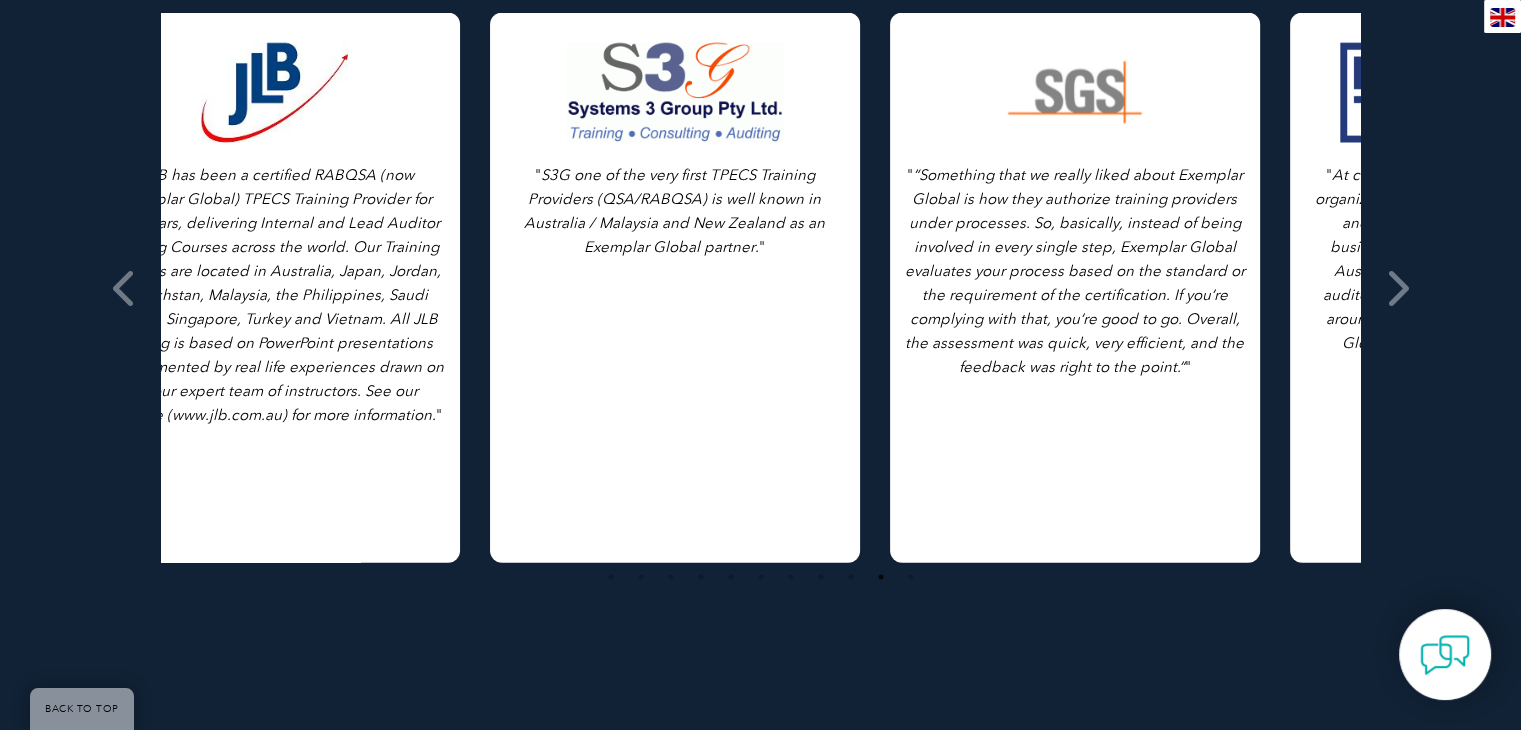 drag, startPoint x: 964, startPoint y: 333, endPoint x: 682, endPoint y: 356, distance: 282.9364 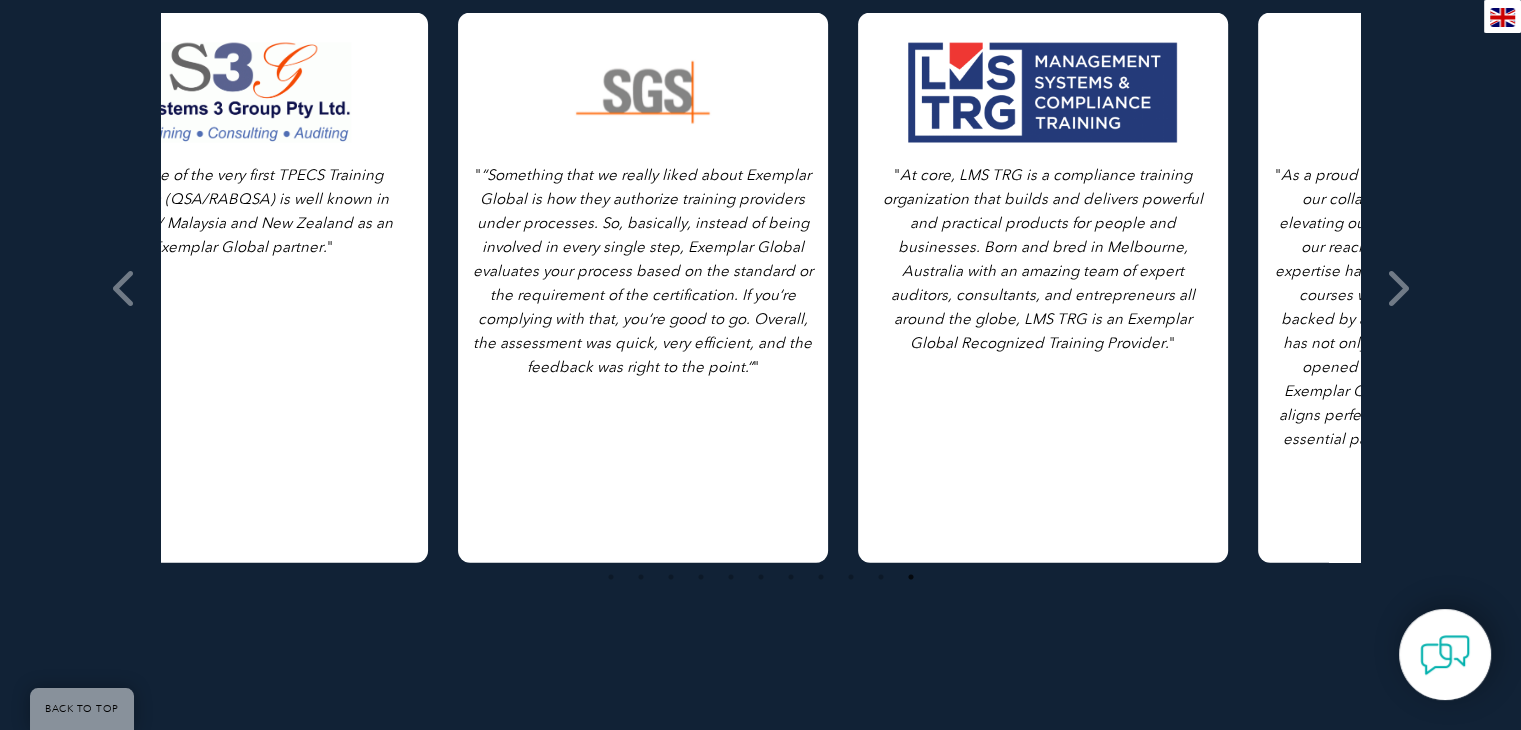 drag, startPoint x: 1040, startPoint y: 346, endPoint x: 718, endPoint y: 357, distance: 322.18784 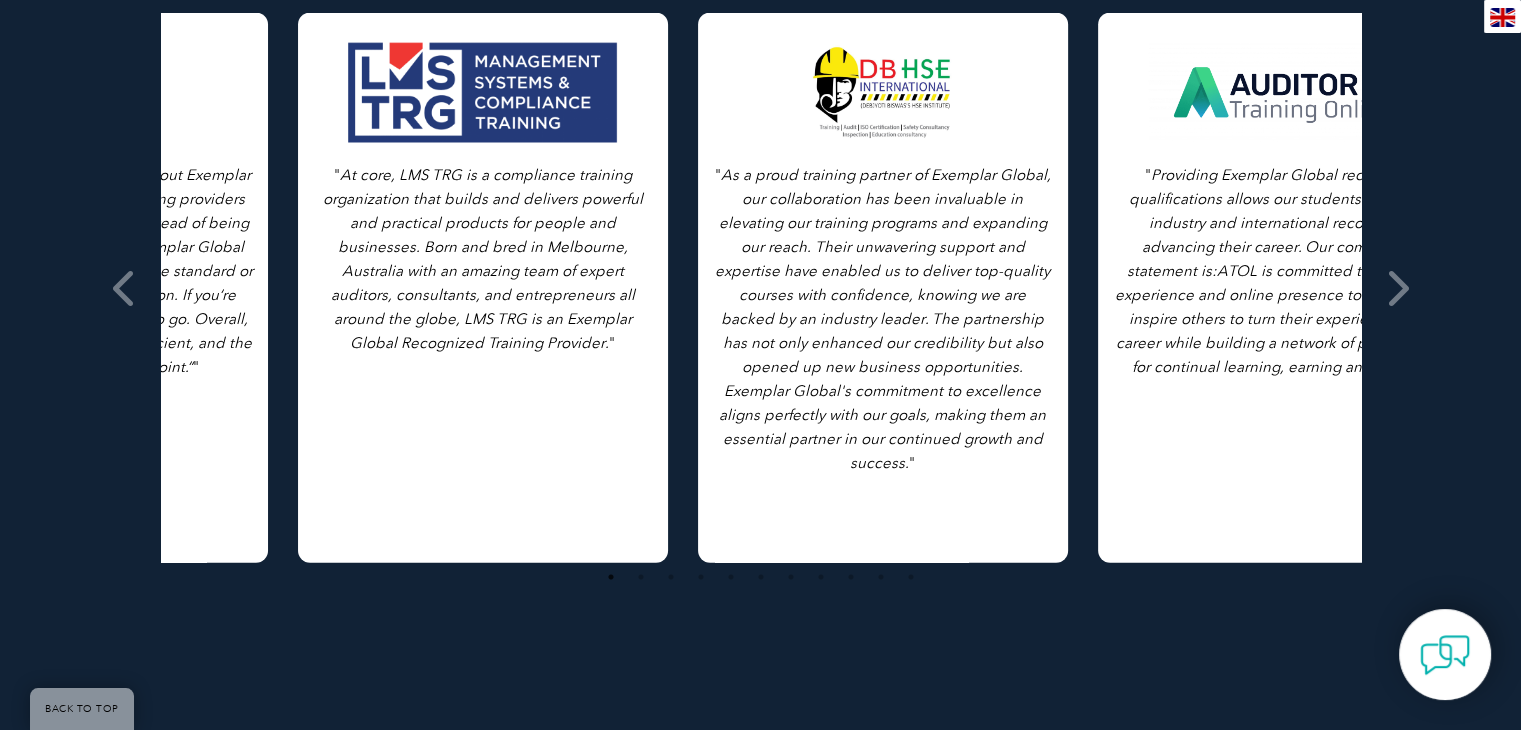 drag, startPoint x: 852, startPoint y: 344, endPoint x: 769, endPoint y: 349, distance: 83.15047 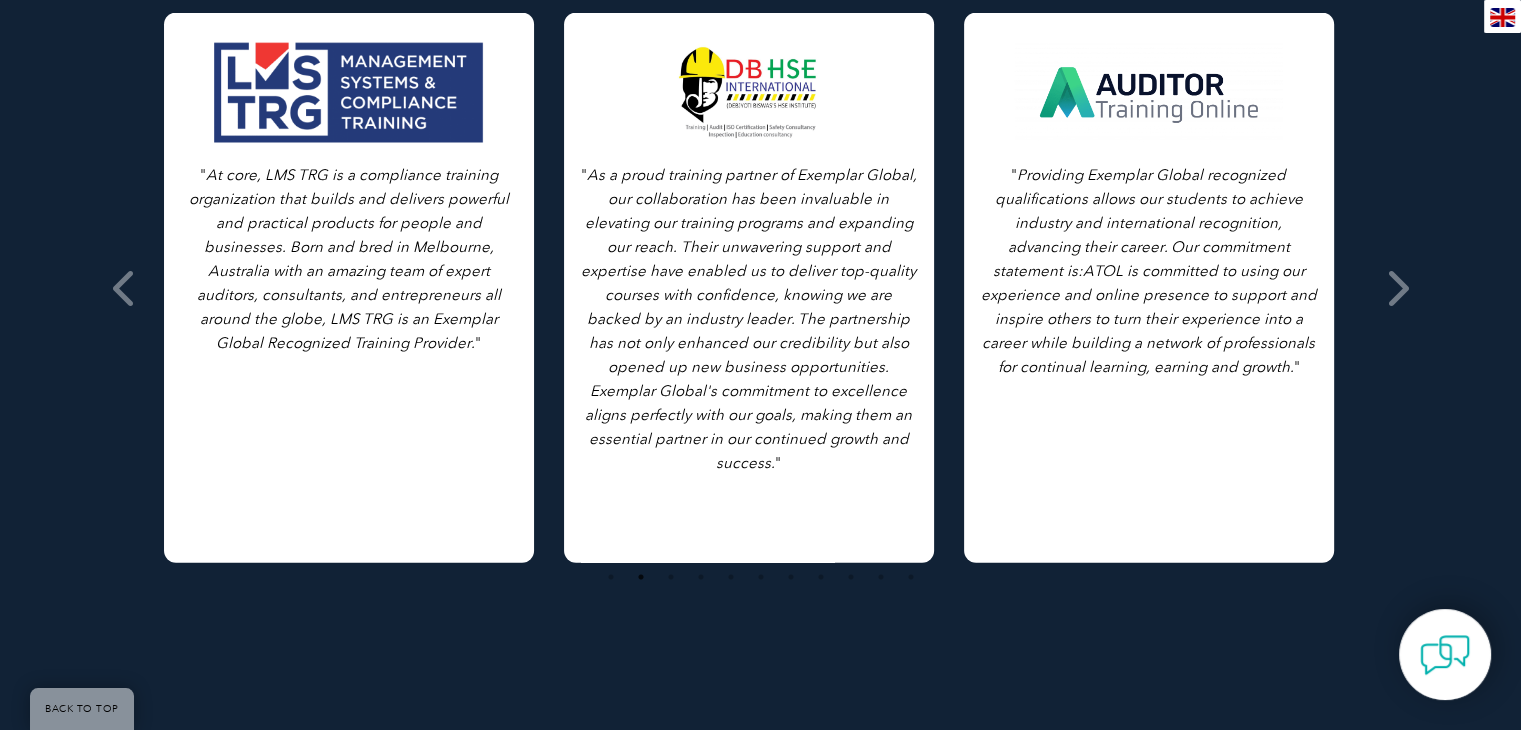 drag, startPoint x: 1019, startPoint y: 339, endPoint x: 761, endPoint y: 352, distance: 258.3273 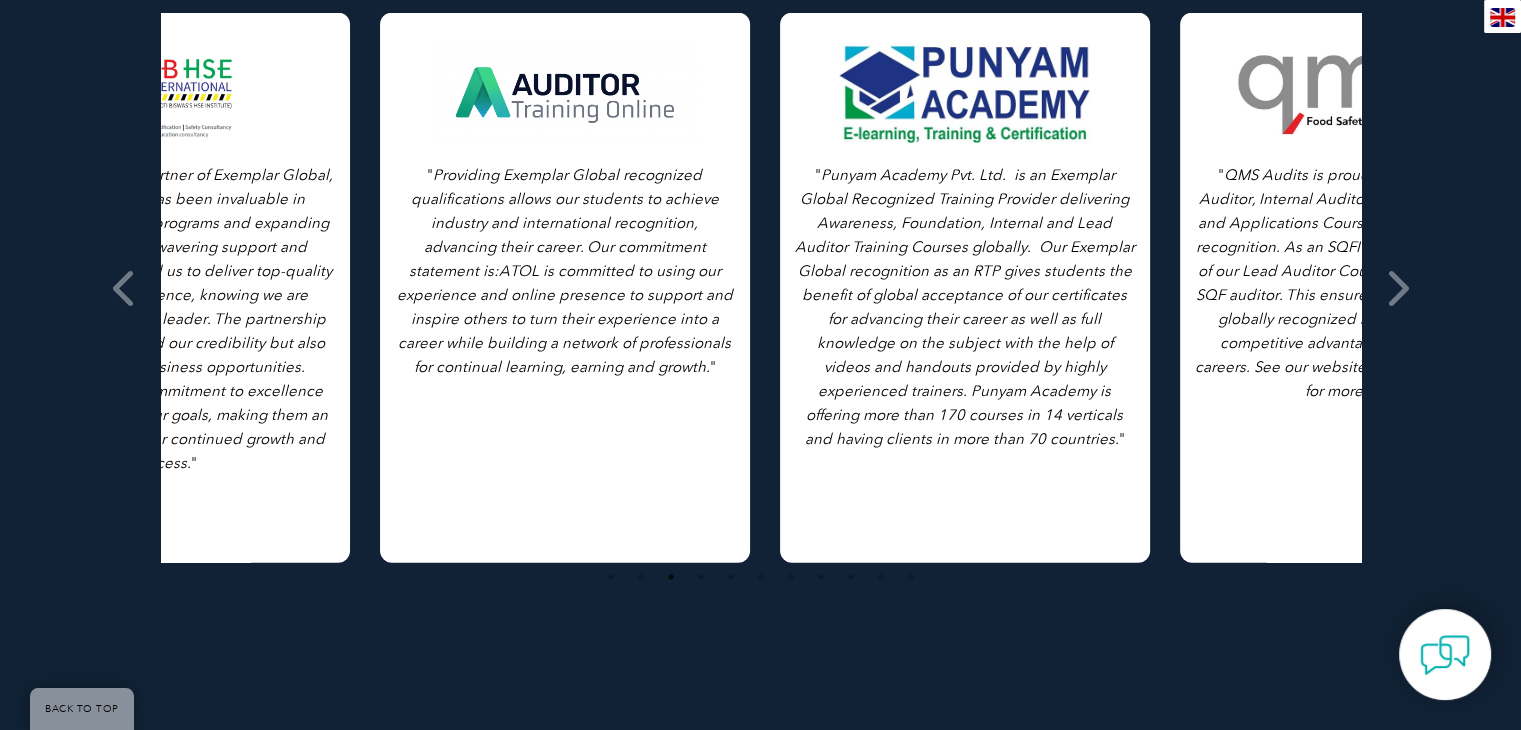 drag, startPoint x: 1008, startPoint y: 354, endPoint x: 664, endPoint y: 369, distance: 344.32687 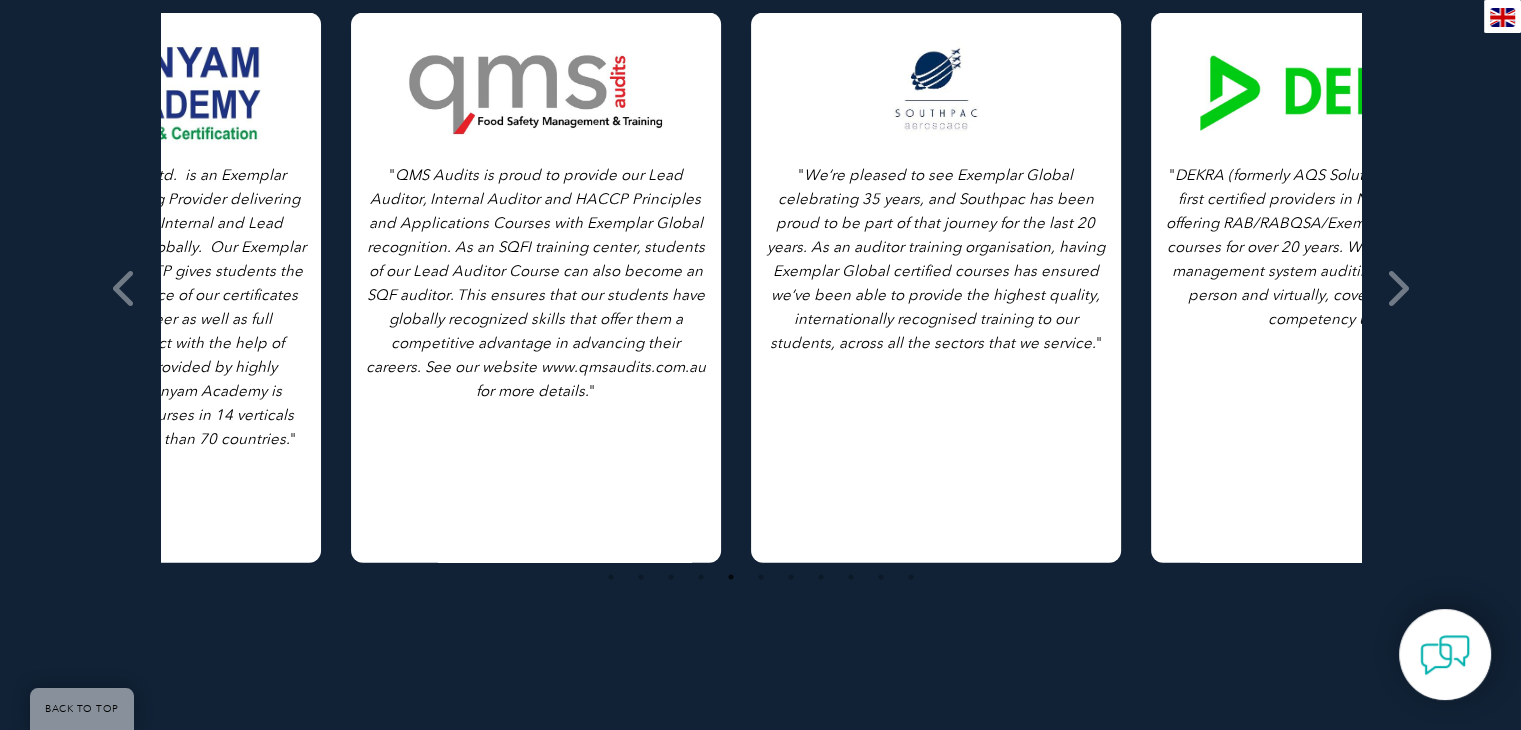 drag, startPoint x: 1044, startPoint y: 338, endPoint x: 740, endPoint y: 349, distance: 304.19894 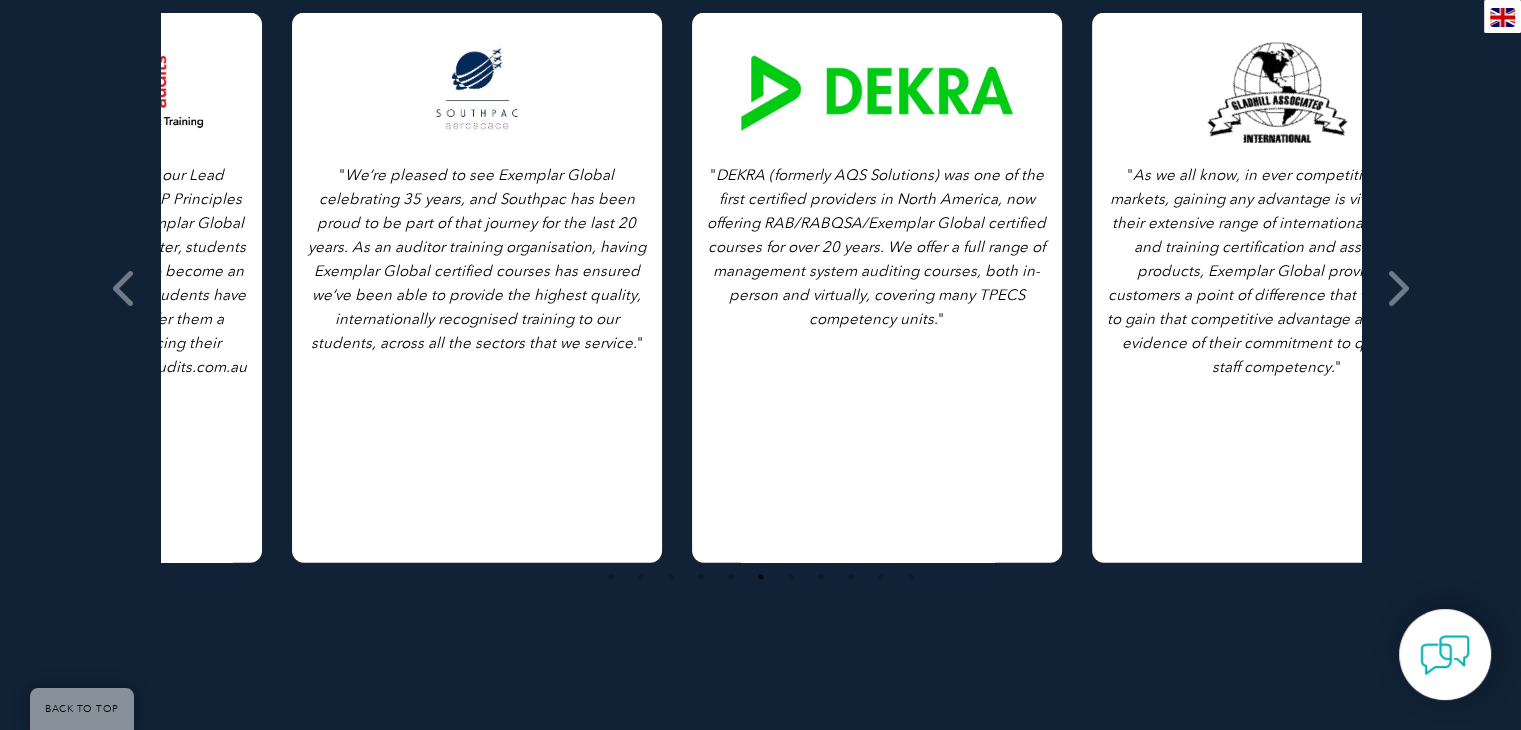 drag, startPoint x: 818, startPoint y: 352, endPoint x: 659, endPoint y: 360, distance: 159.20113 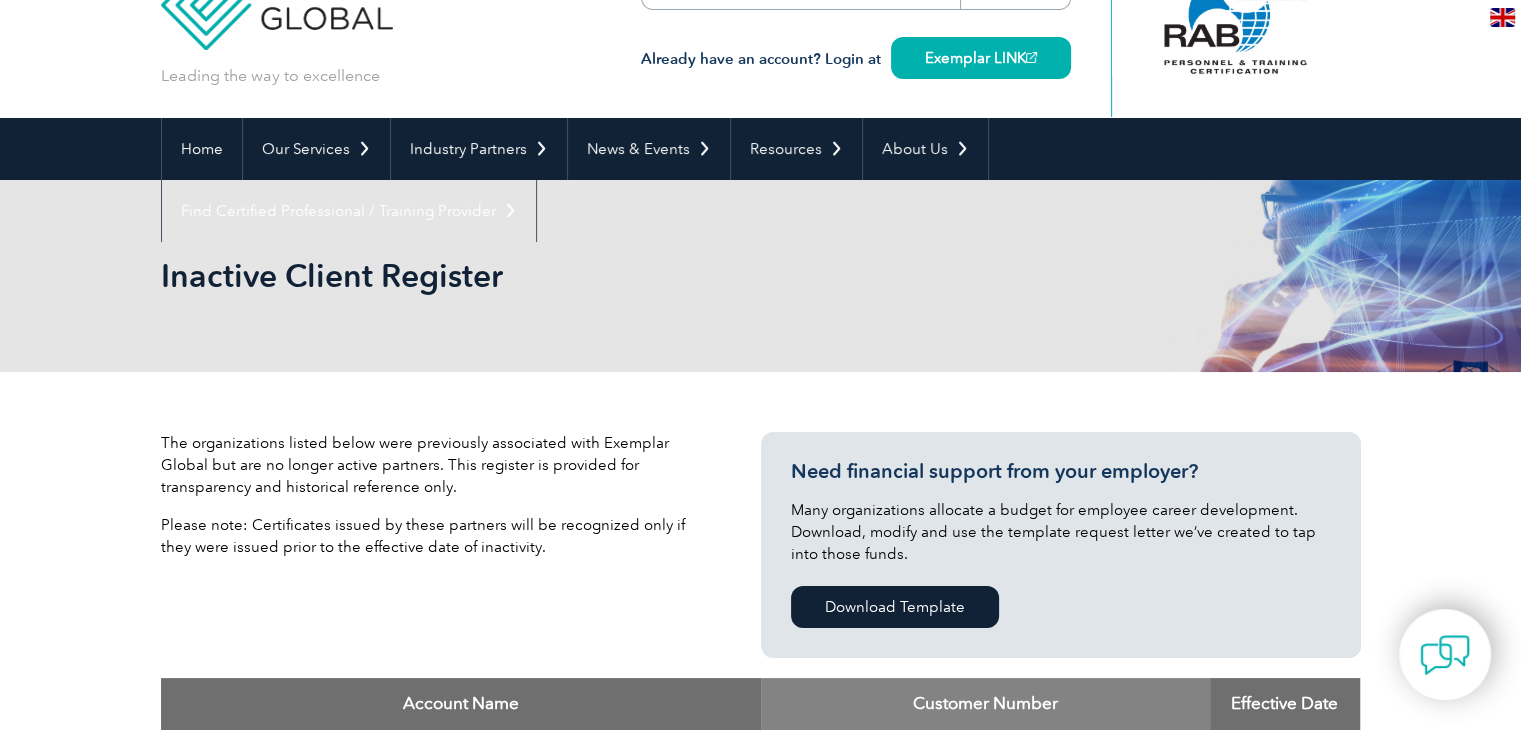 scroll, scrollTop: 0, scrollLeft: 0, axis: both 